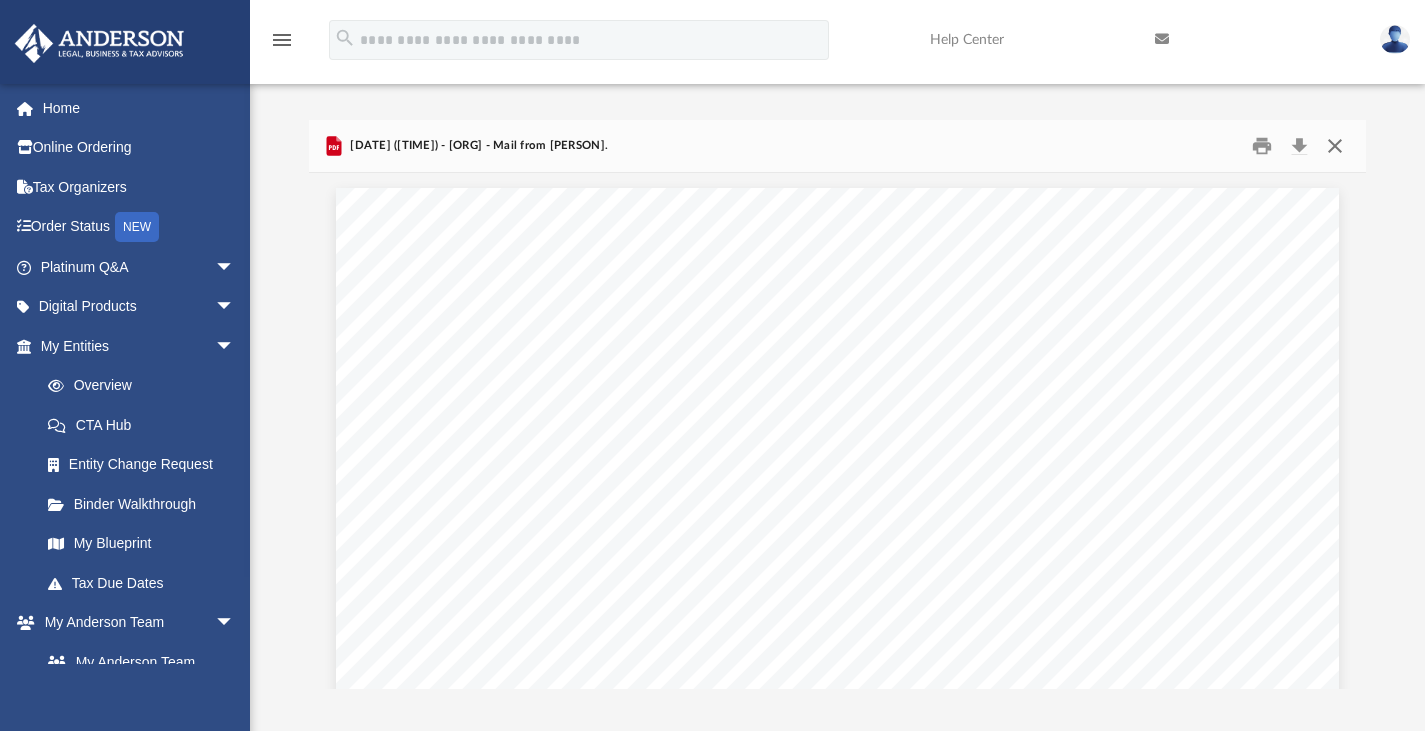 scroll, scrollTop: 0, scrollLeft: 0, axis: both 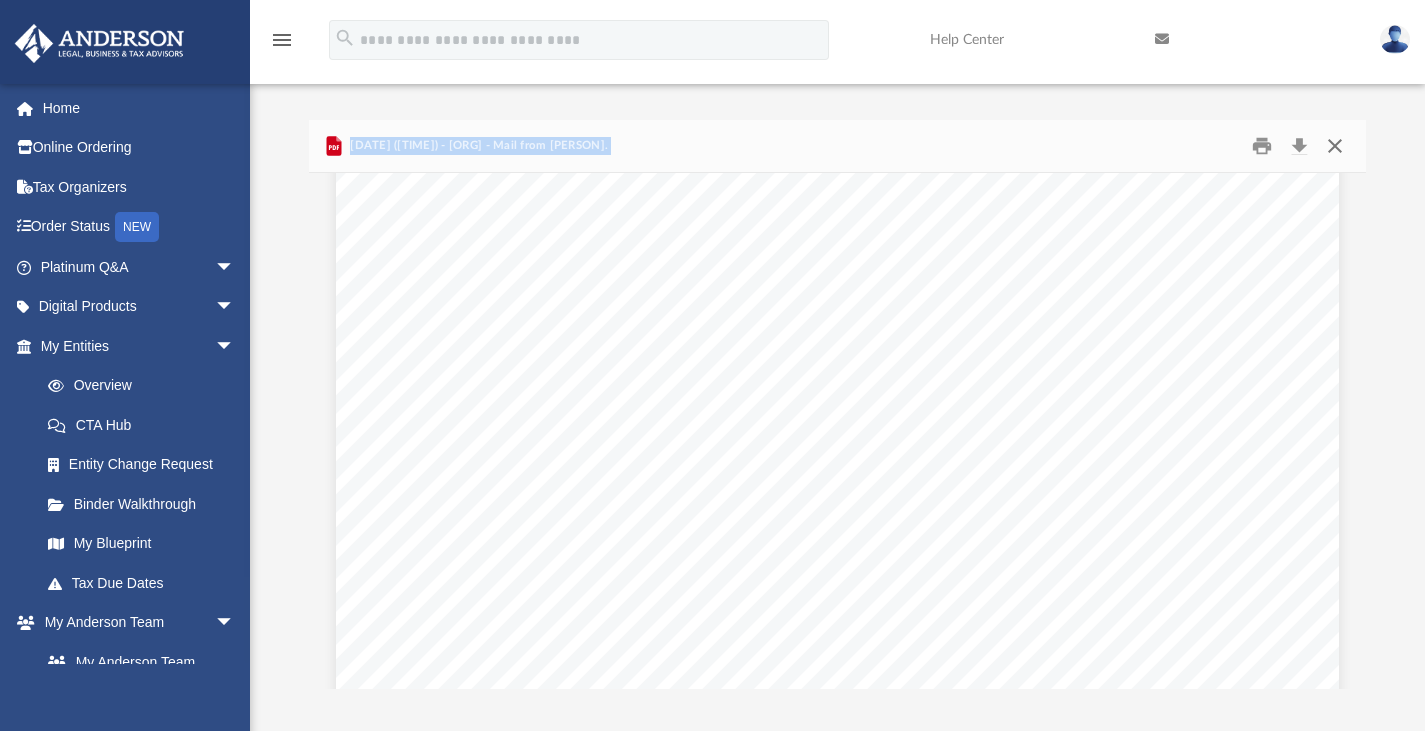 click at bounding box center [1335, 145] 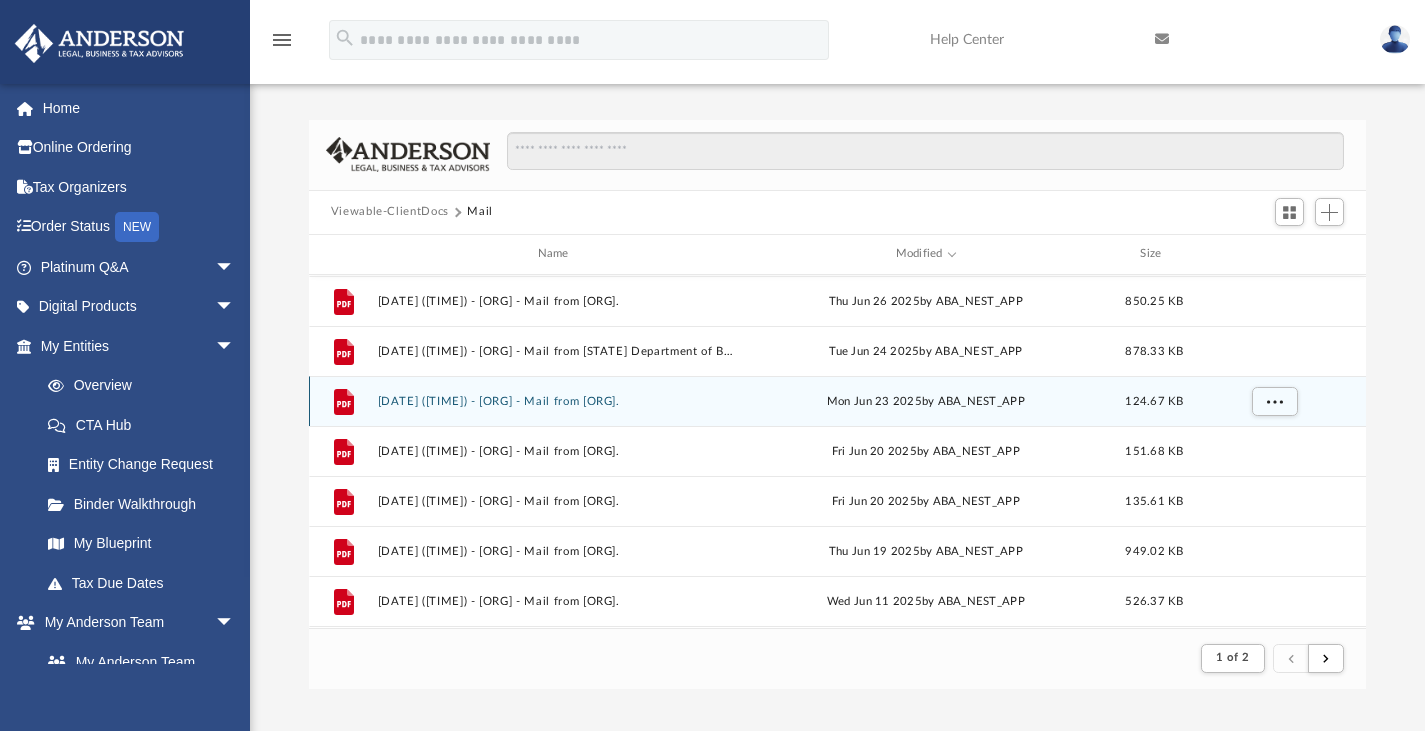scroll, scrollTop: 511, scrollLeft: 0, axis: vertical 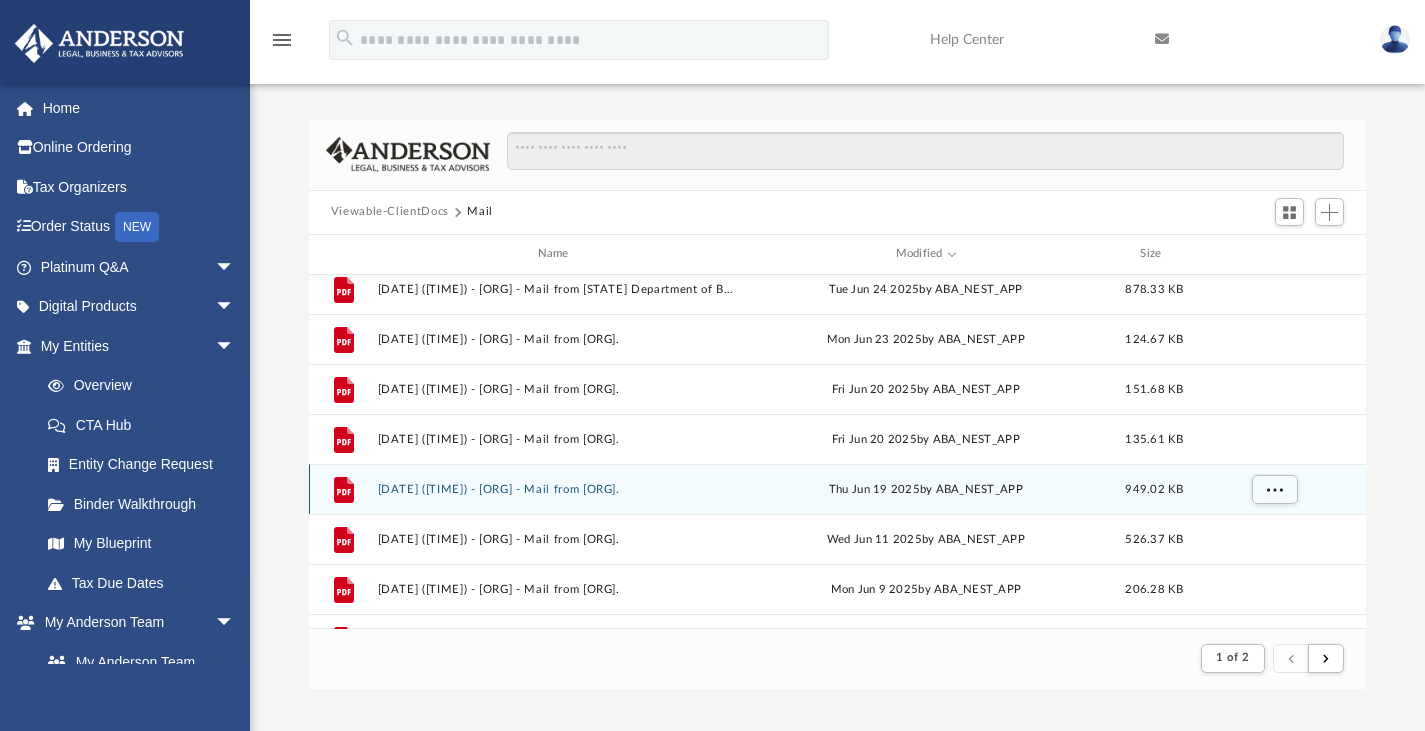 click on "[DATE] ([TIME]) - Hugh Mar Property Management LLC - Mail from BauStar Builders, Inc..pdf" at bounding box center (557, 488) 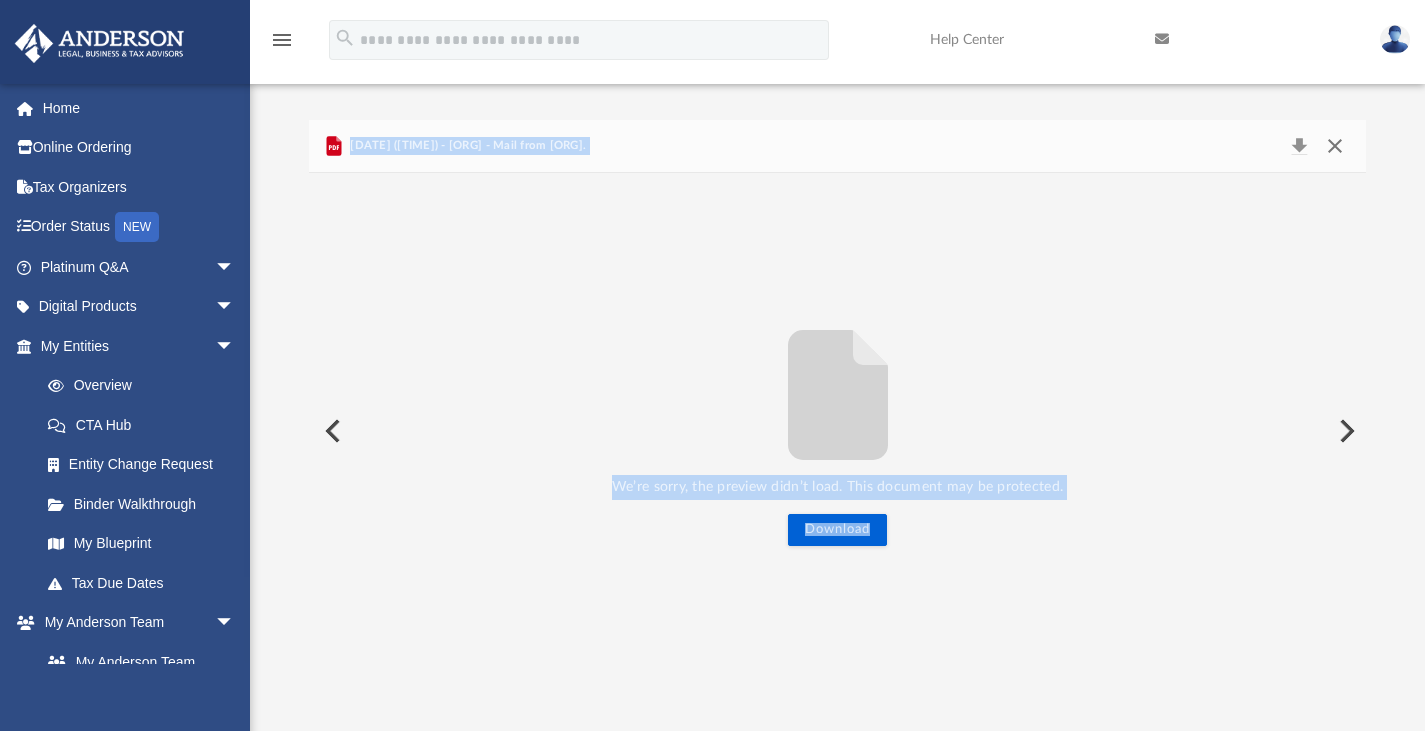 click at bounding box center [1335, 146] 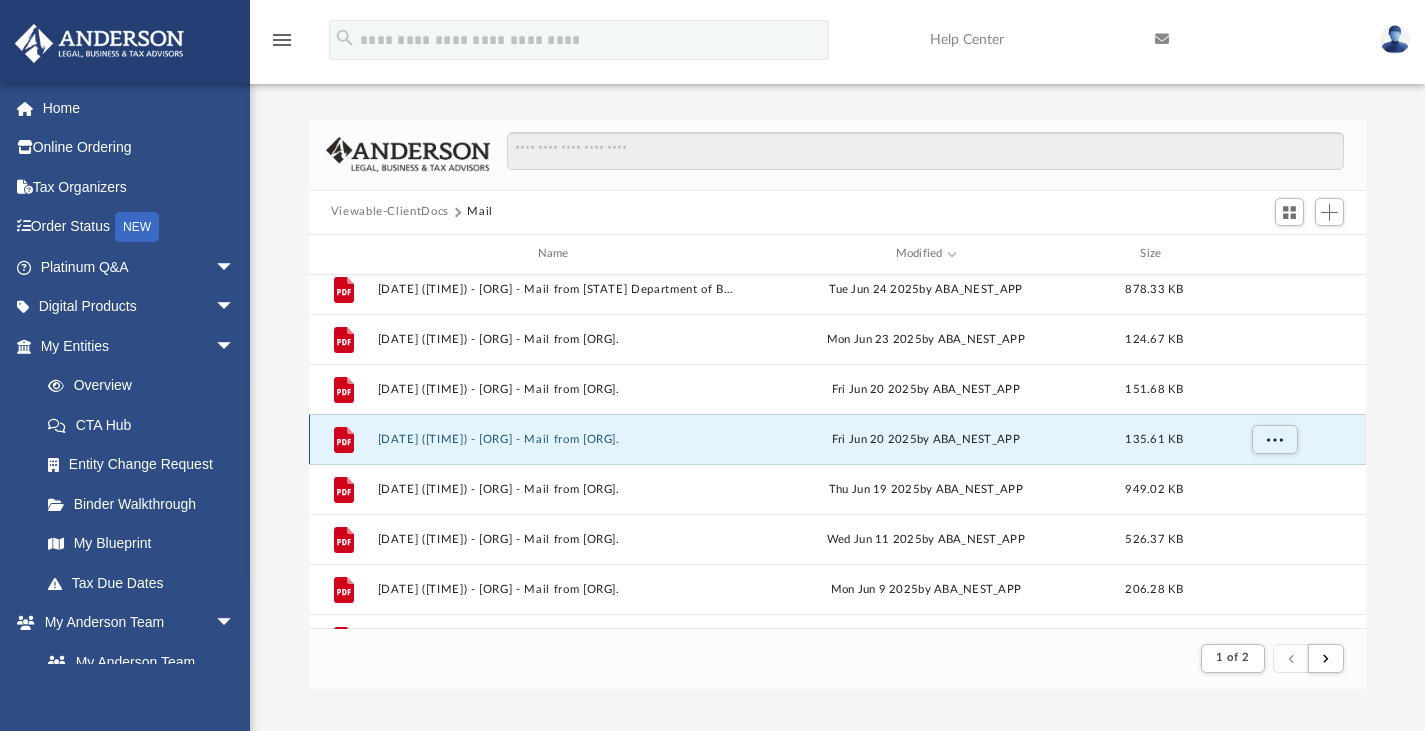 click on "[DATE] ([TIME]) - Eusonian LLC - Mail from ATLANTIC CASUALTY INSURANCE COMPANY.pdf" at bounding box center (557, 438) 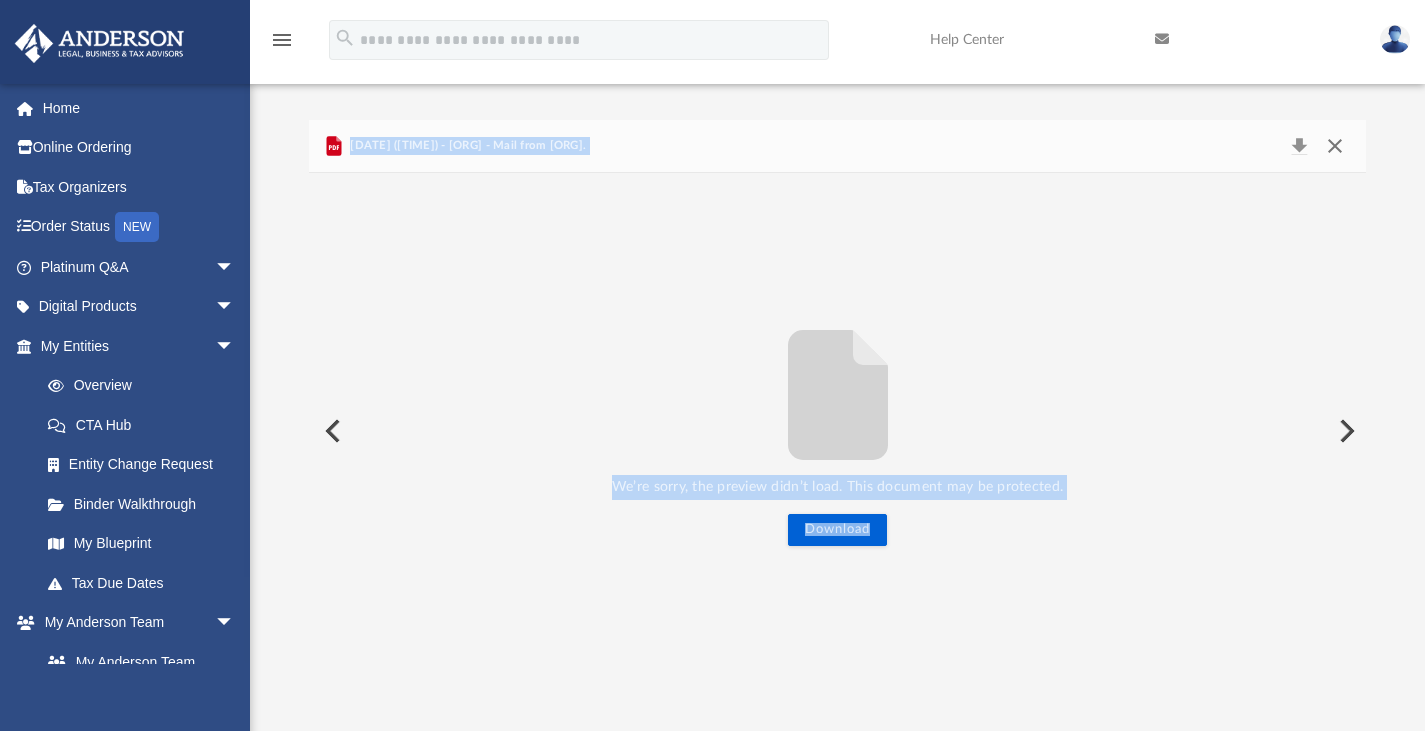 drag, startPoint x: 1338, startPoint y: 142, endPoint x: 1185, endPoint y: 134, distance: 153.20901 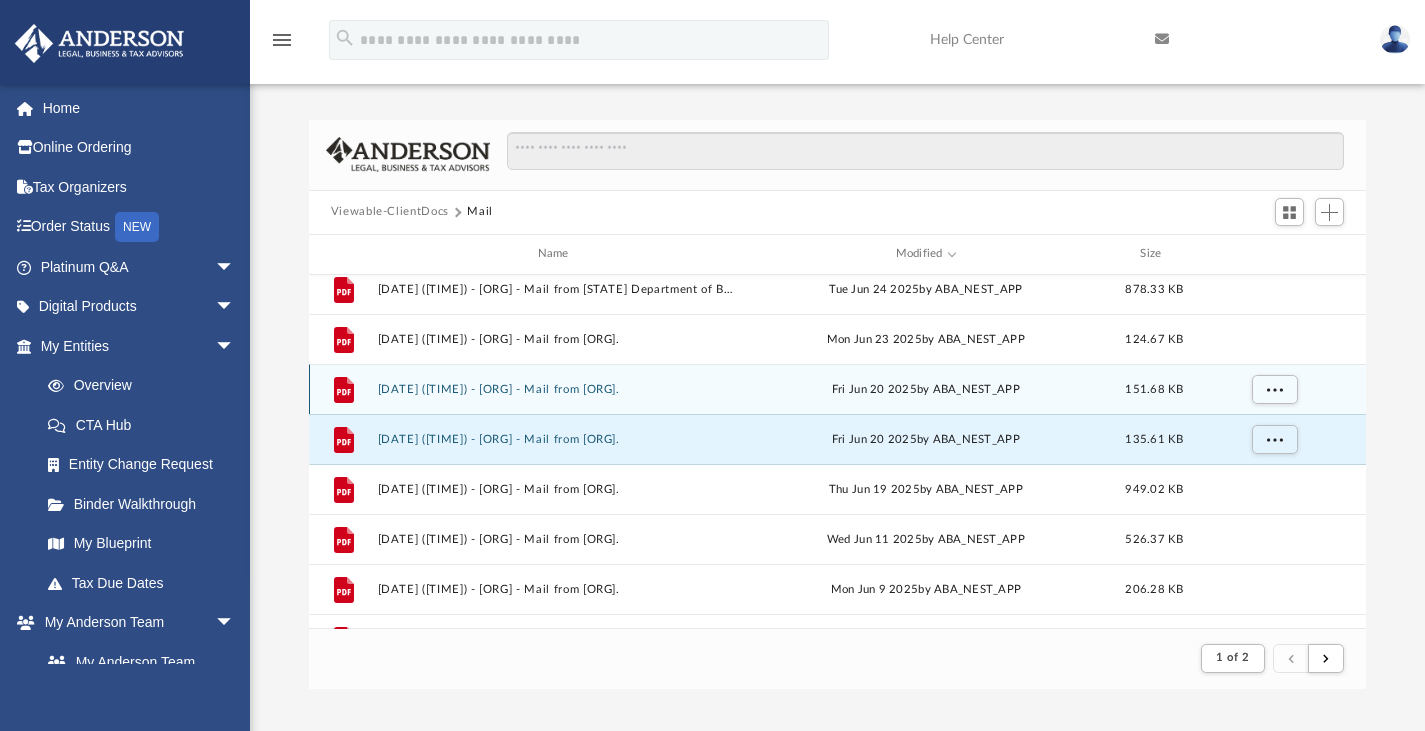 click on "[DATE] ([TIME]) - Hugh Mar Property Management LLC - Mail from ATLANTIC CASUALTY INSURANCE COMPANY.pdf" at bounding box center [557, 388] 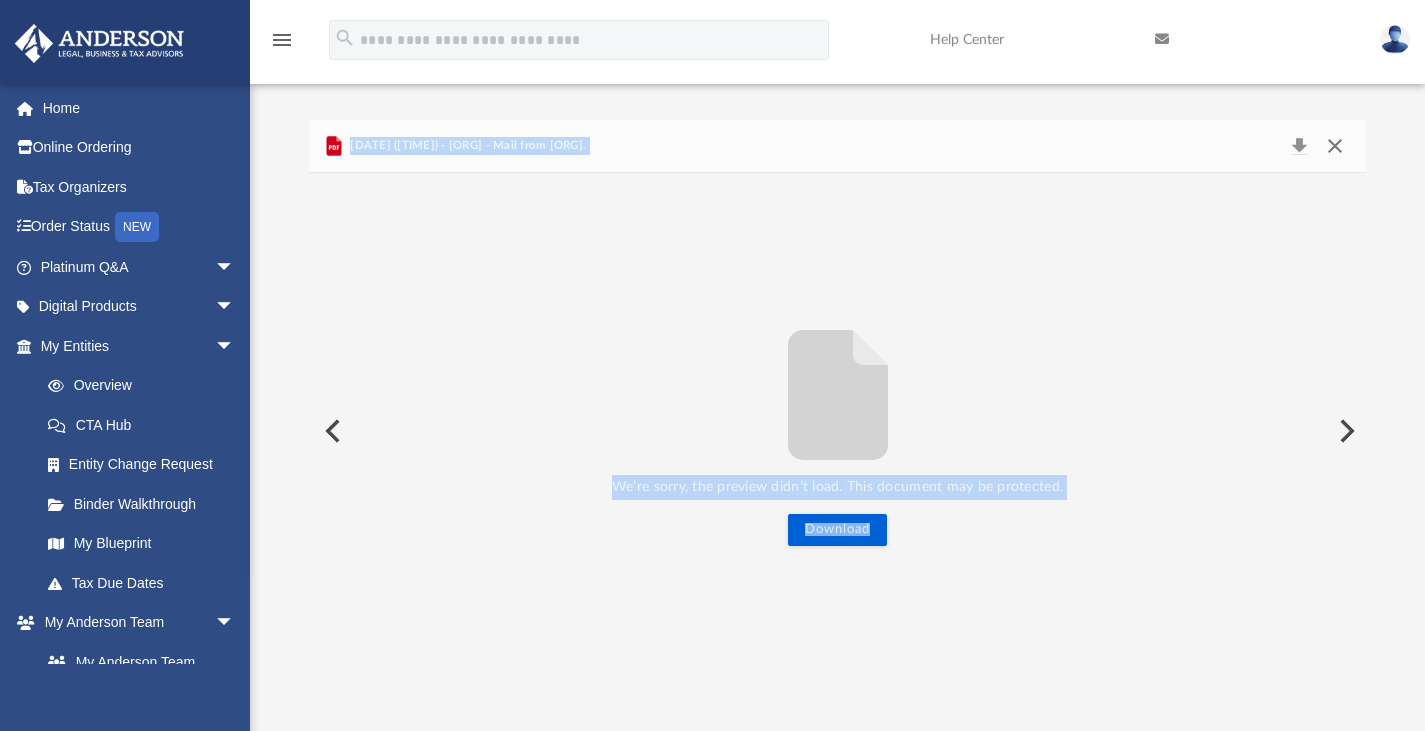 click at bounding box center [1335, 146] 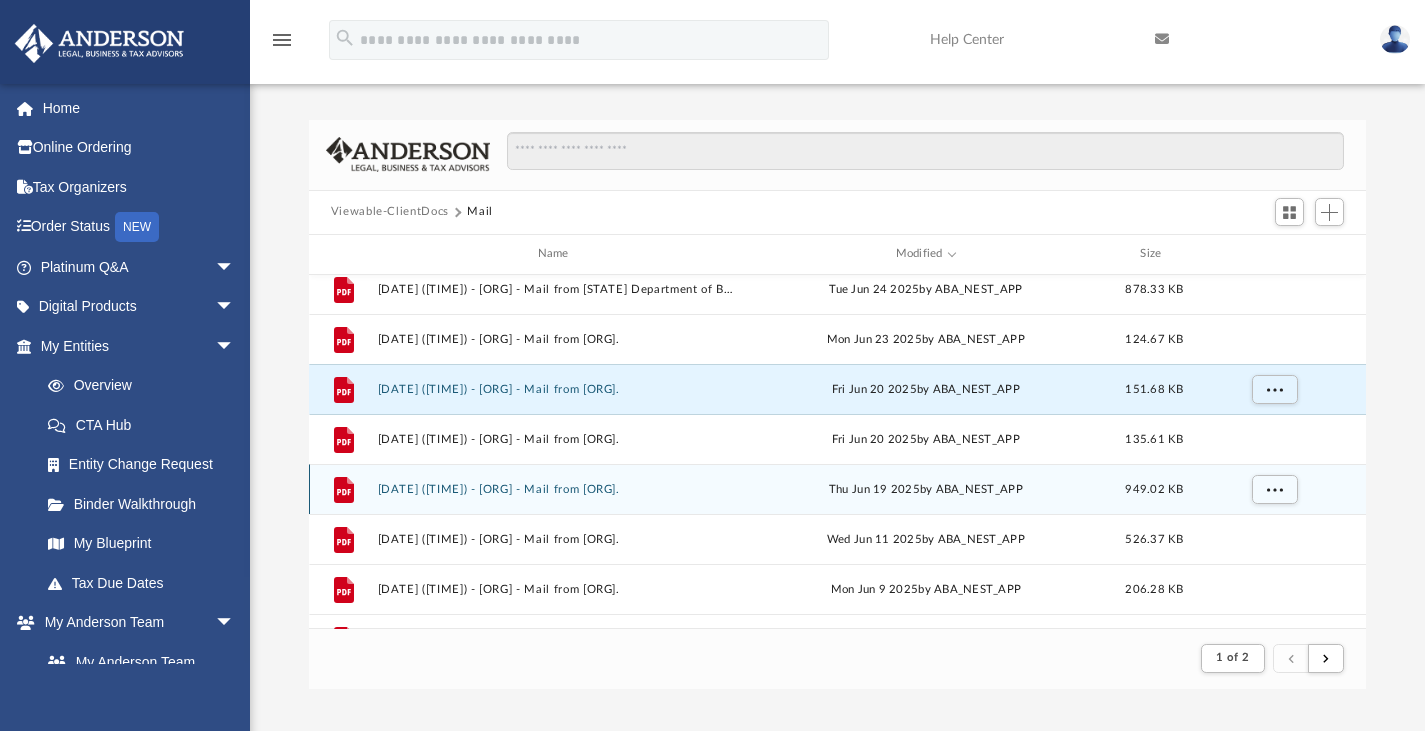 click on "File [DATE] ([TIME]) - Hugh Mar Property Management LLC - Mail from BauStar Builders, Inc..pdf [DAY] [MONTH] [DATE] [YEAR]  by ABA_NEST_APP" at bounding box center (838, 489) 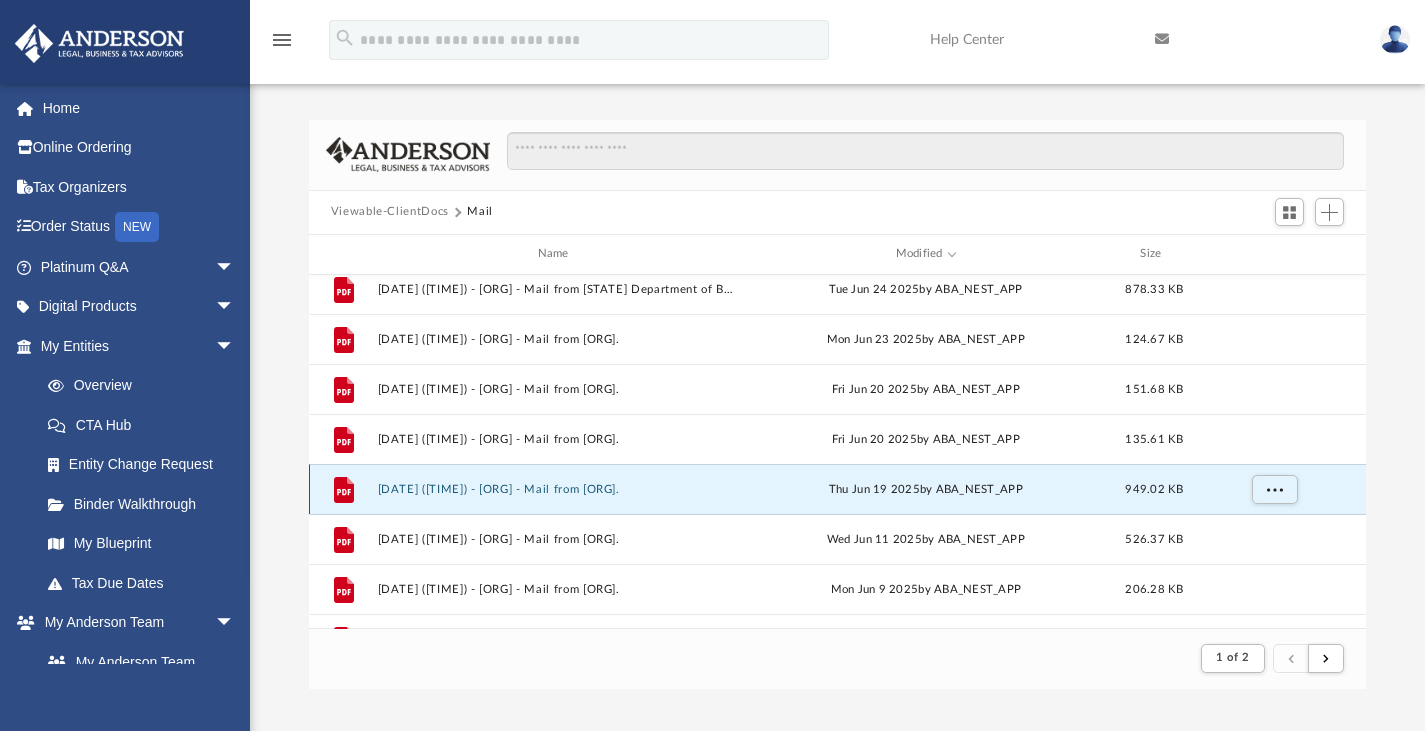click on "[DATE] ([TIME]) - Hugh Mar Property Management LLC - Mail from BauStar Builders, Inc..pdf" at bounding box center (557, 488) 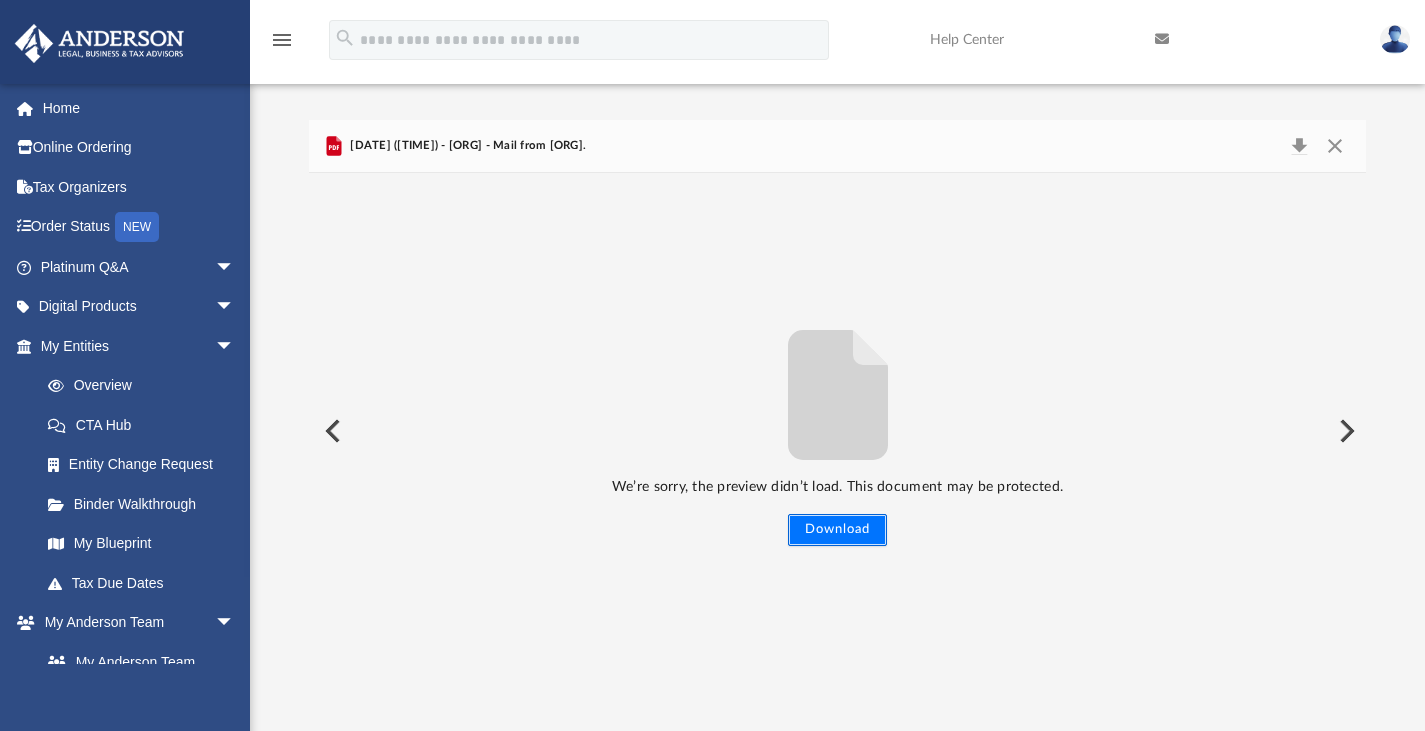 click on "Download" at bounding box center (837, 530) 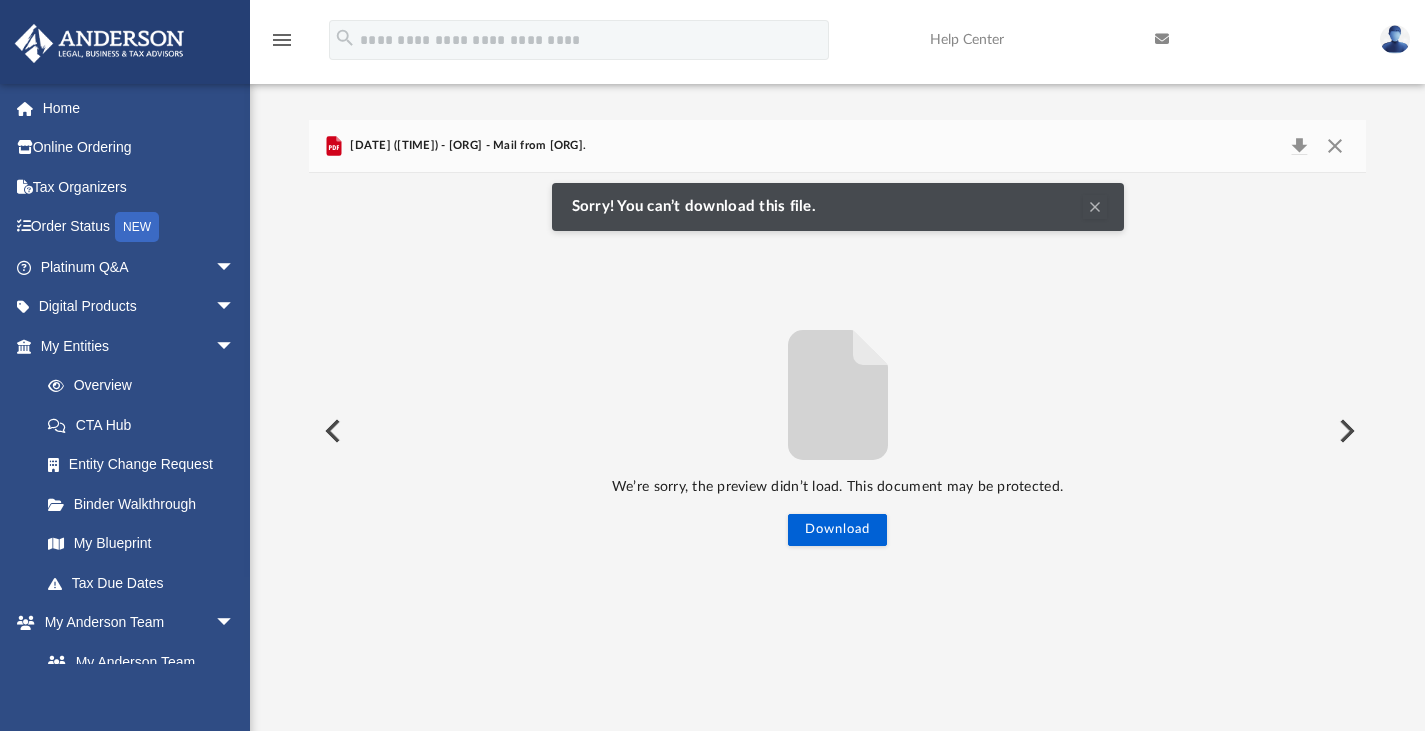 click at bounding box center (1095, 207) 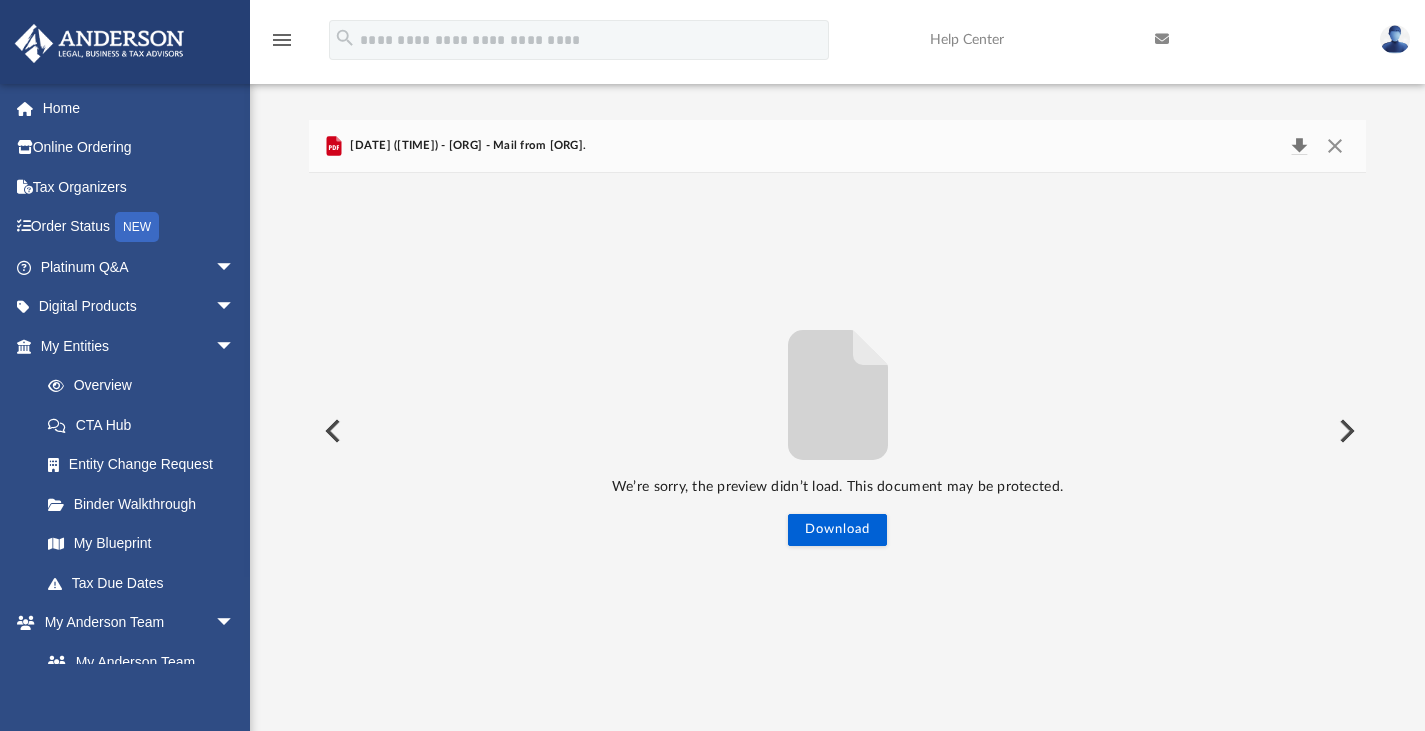 click at bounding box center [1299, 146] 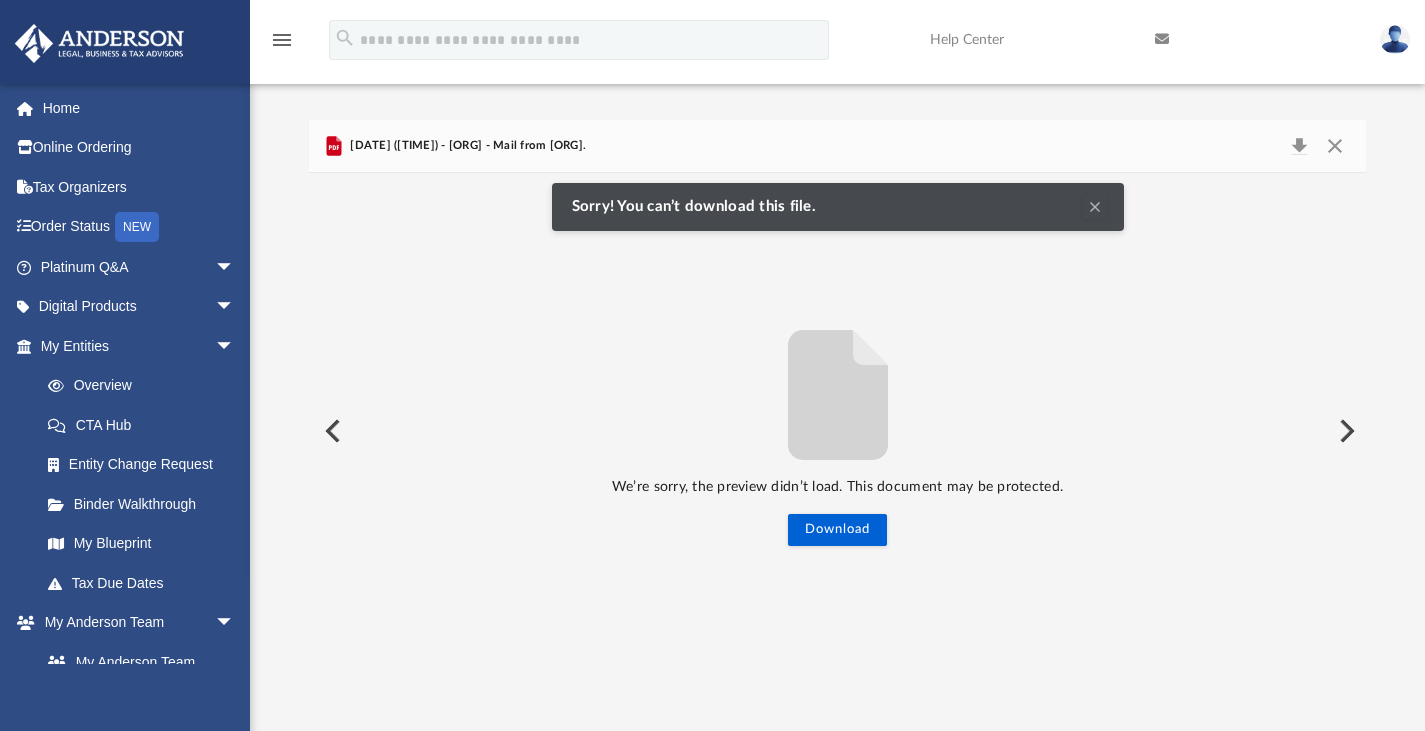 click at bounding box center [1095, 207] 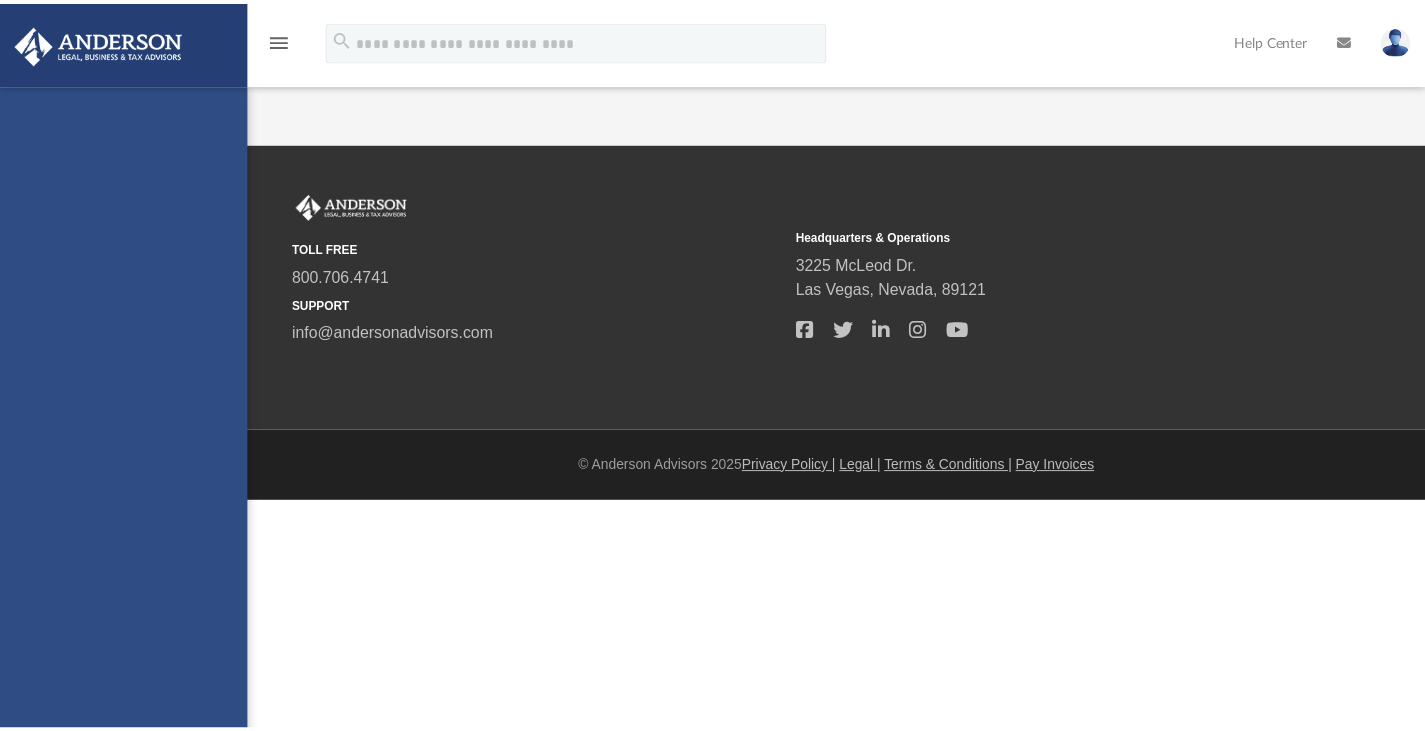 scroll, scrollTop: 0, scrollLeft: 0, axis: both 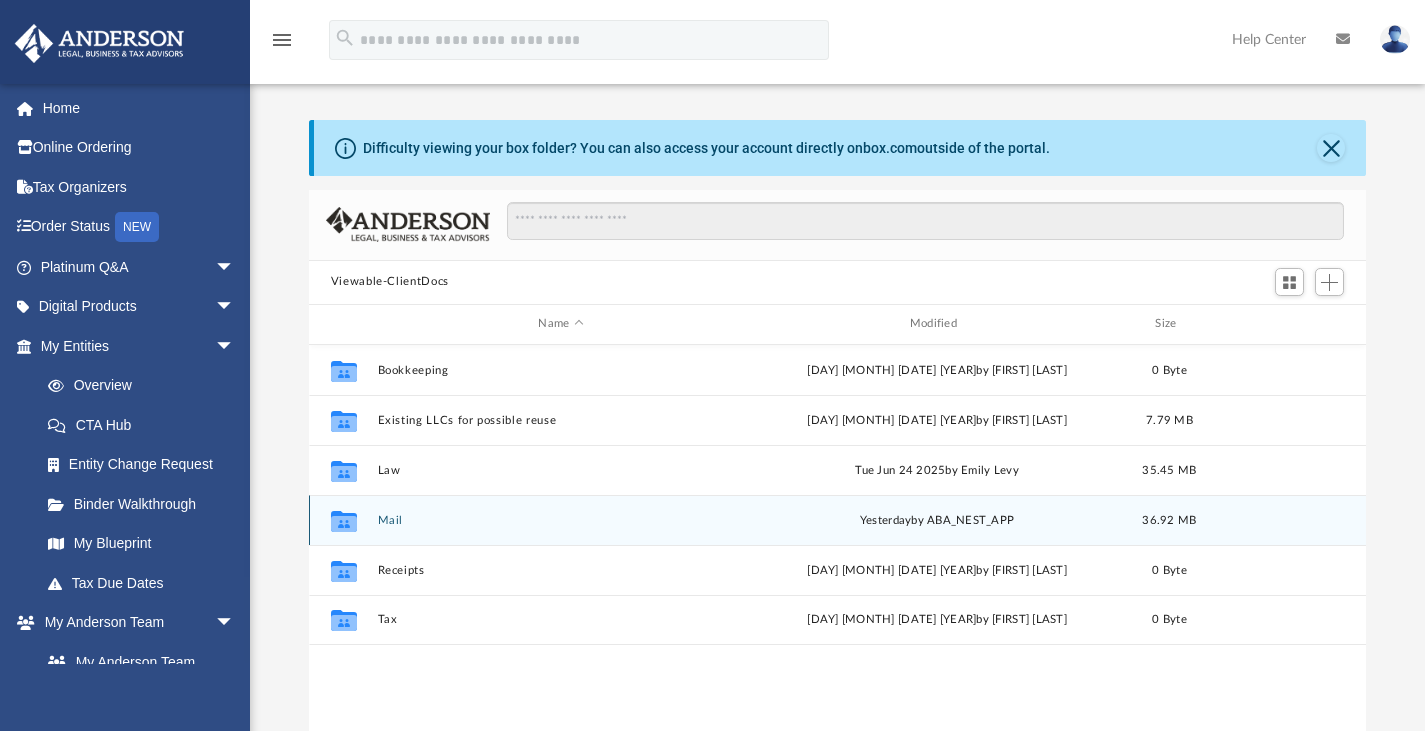 click on "Collaborated Folder Mail yesterday  by ABA_NEST_APP" at bounding box center (838, 520) 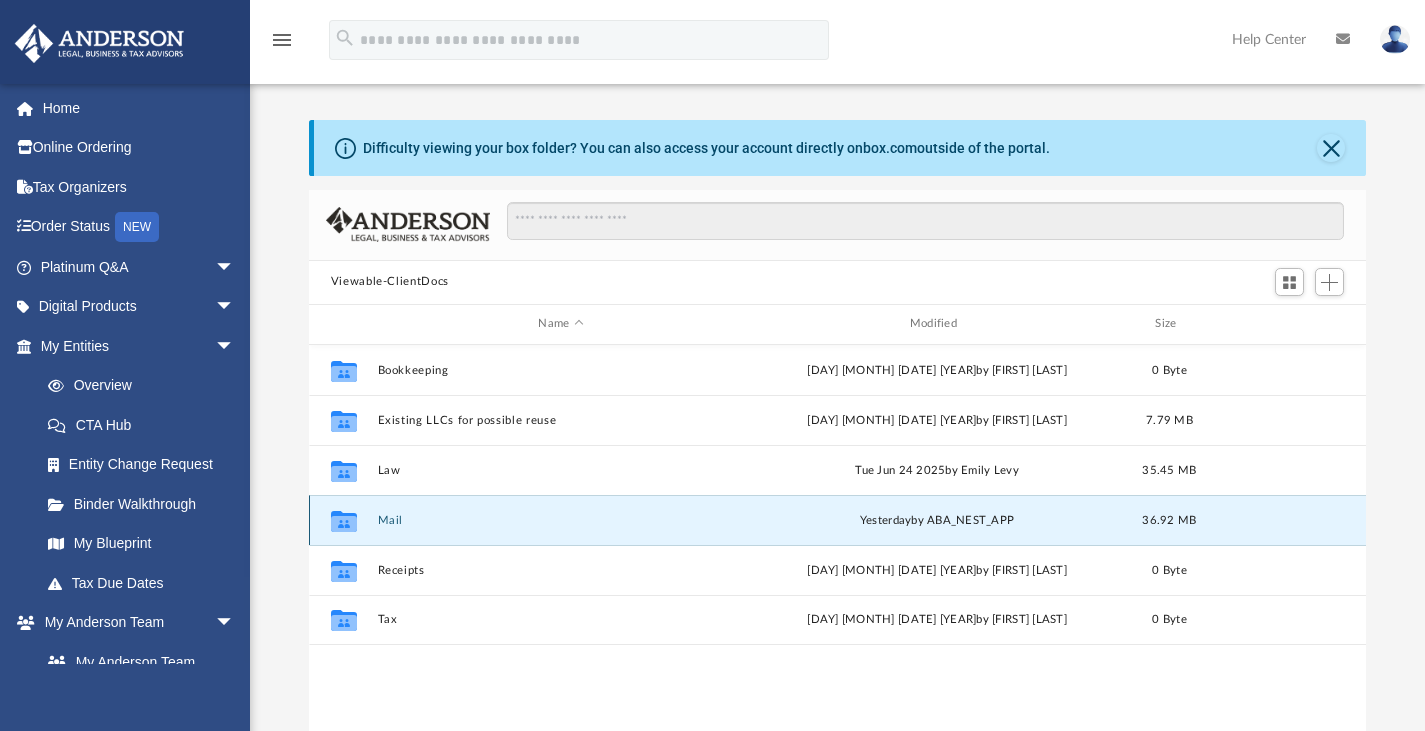 click on "Mail" at bounding box center [560, 519] 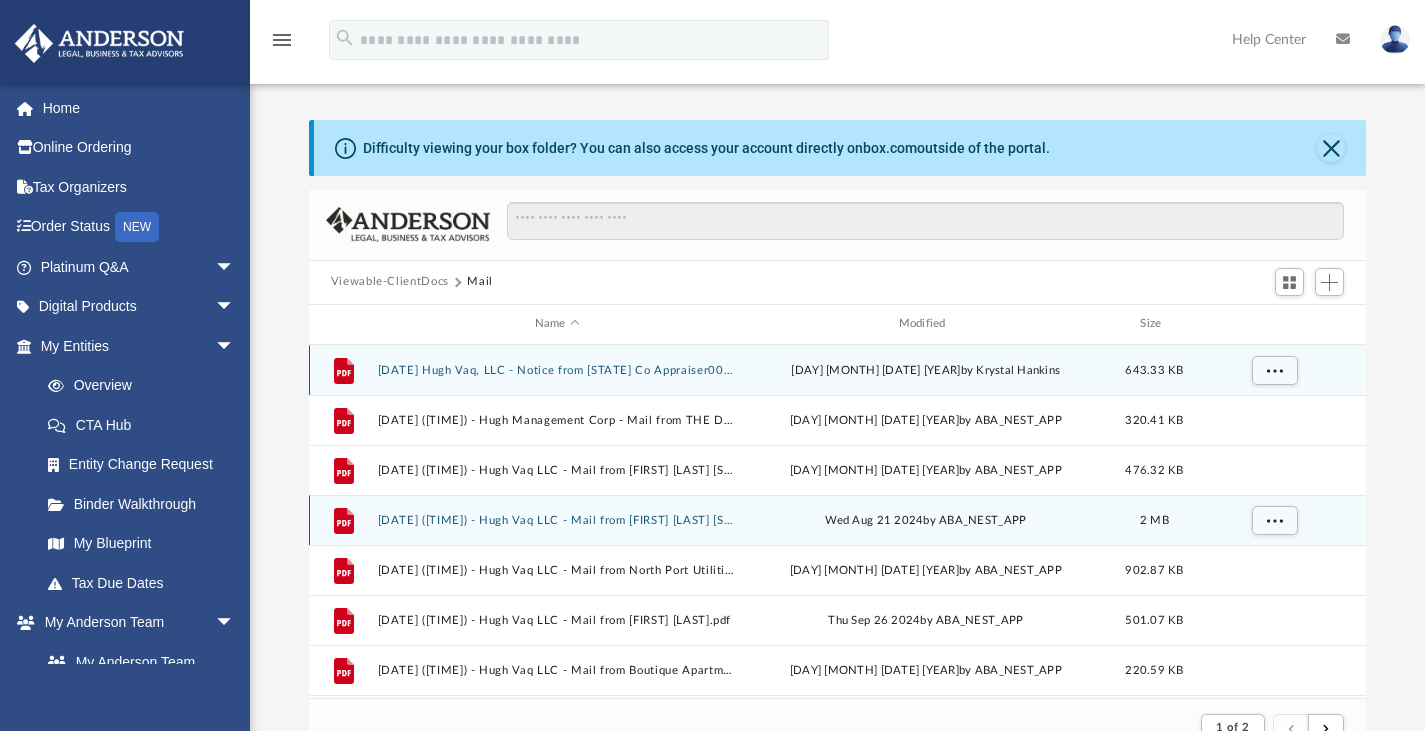 scroll, scrollTop: 378, scrollLeft: 1042, axis: both 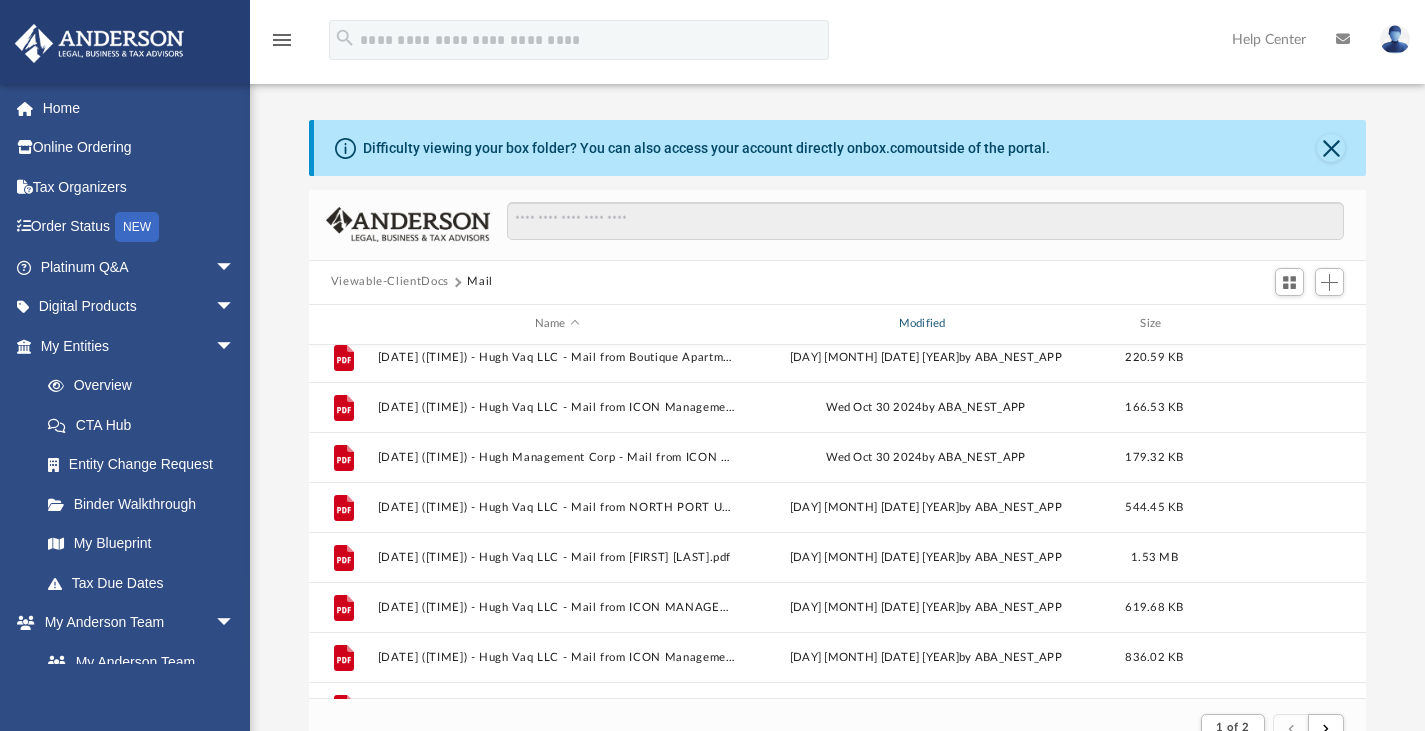 click on "Modified" at bounding box center (925, 324) 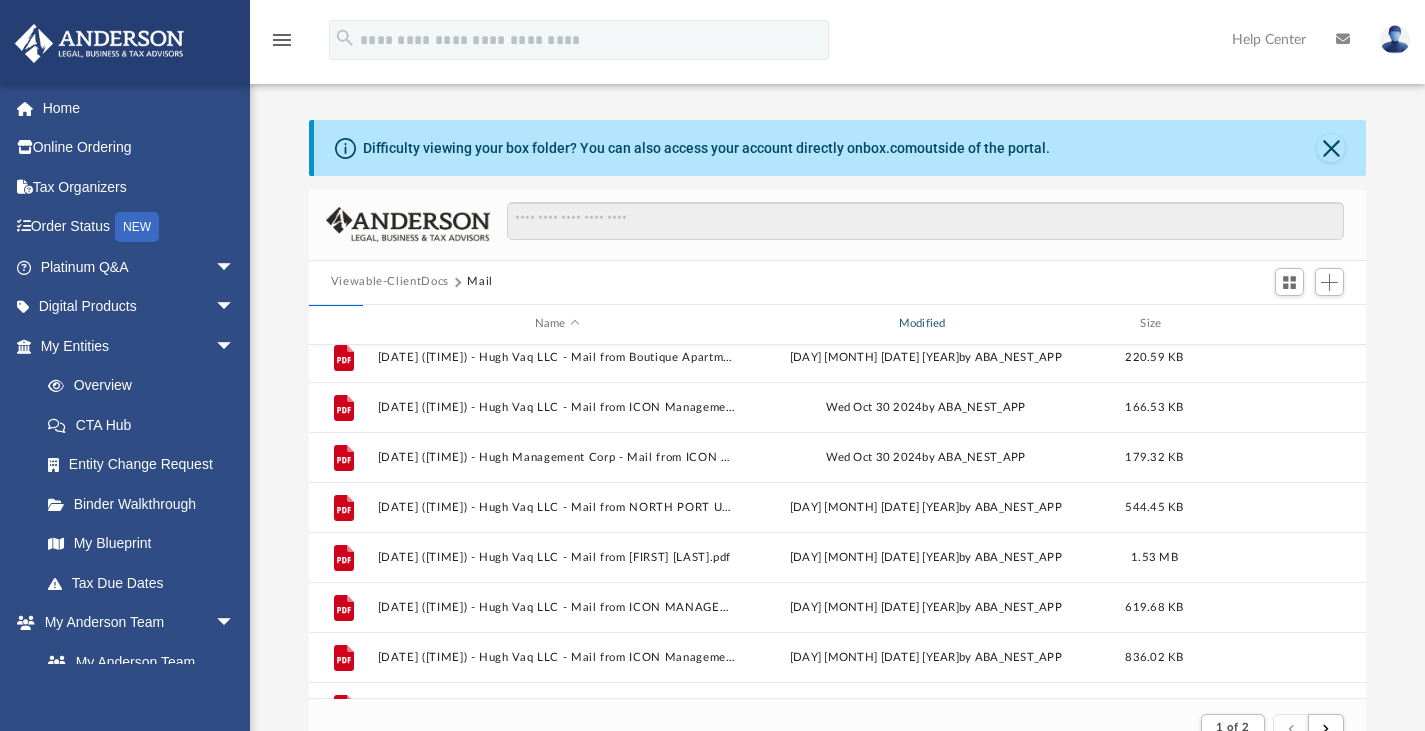 scroll, scrollTop: 0, scrollLeft: 0, axis: both 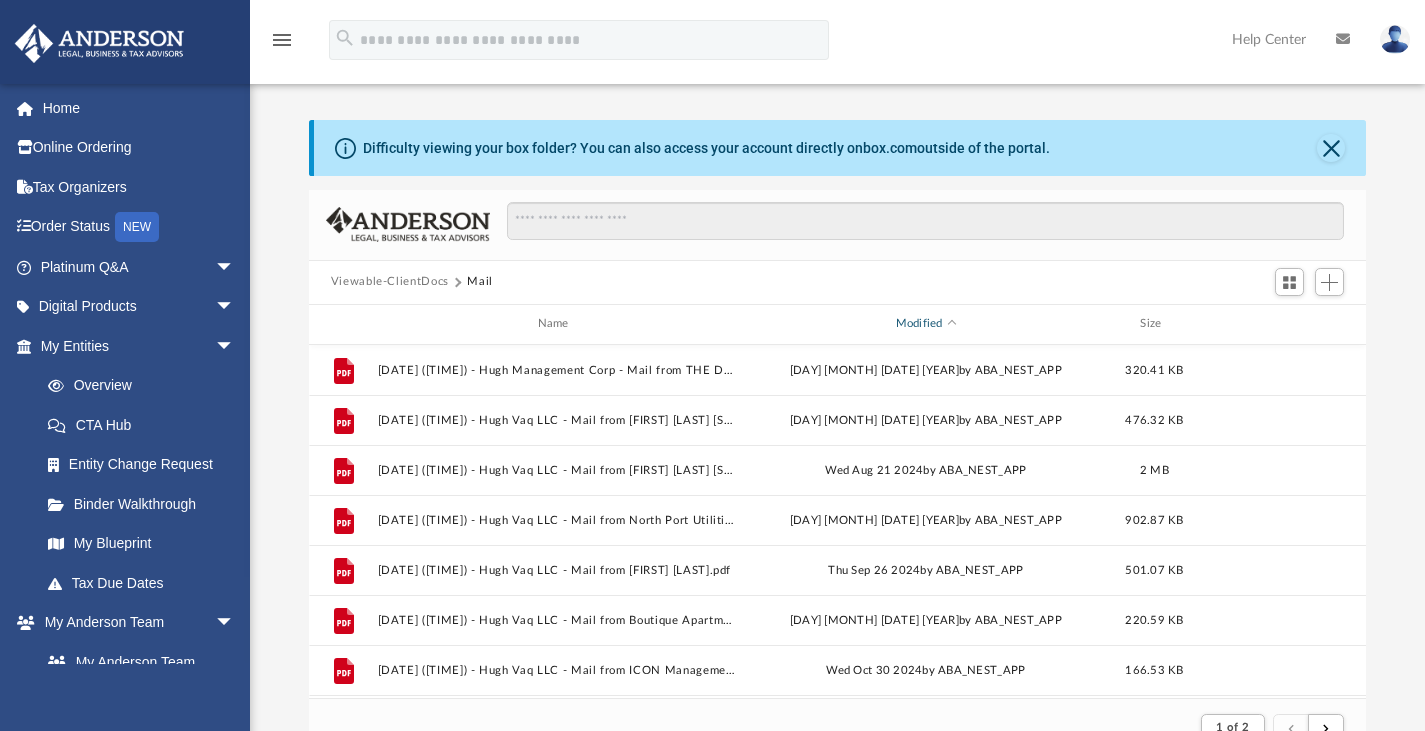 click on "Modified" at bounding box center (925, 324) 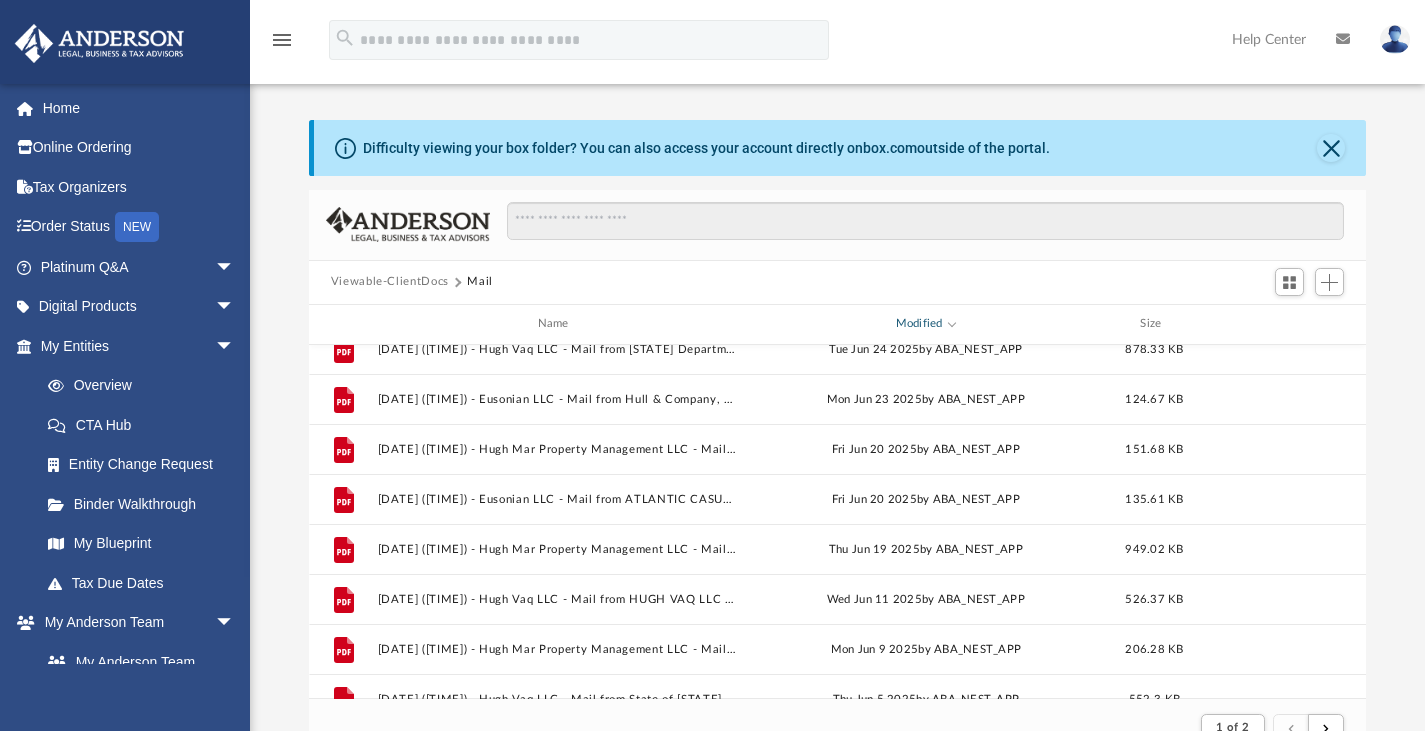 scroll, scrollTop: 523, scrollLeft: 0, axis: vertical 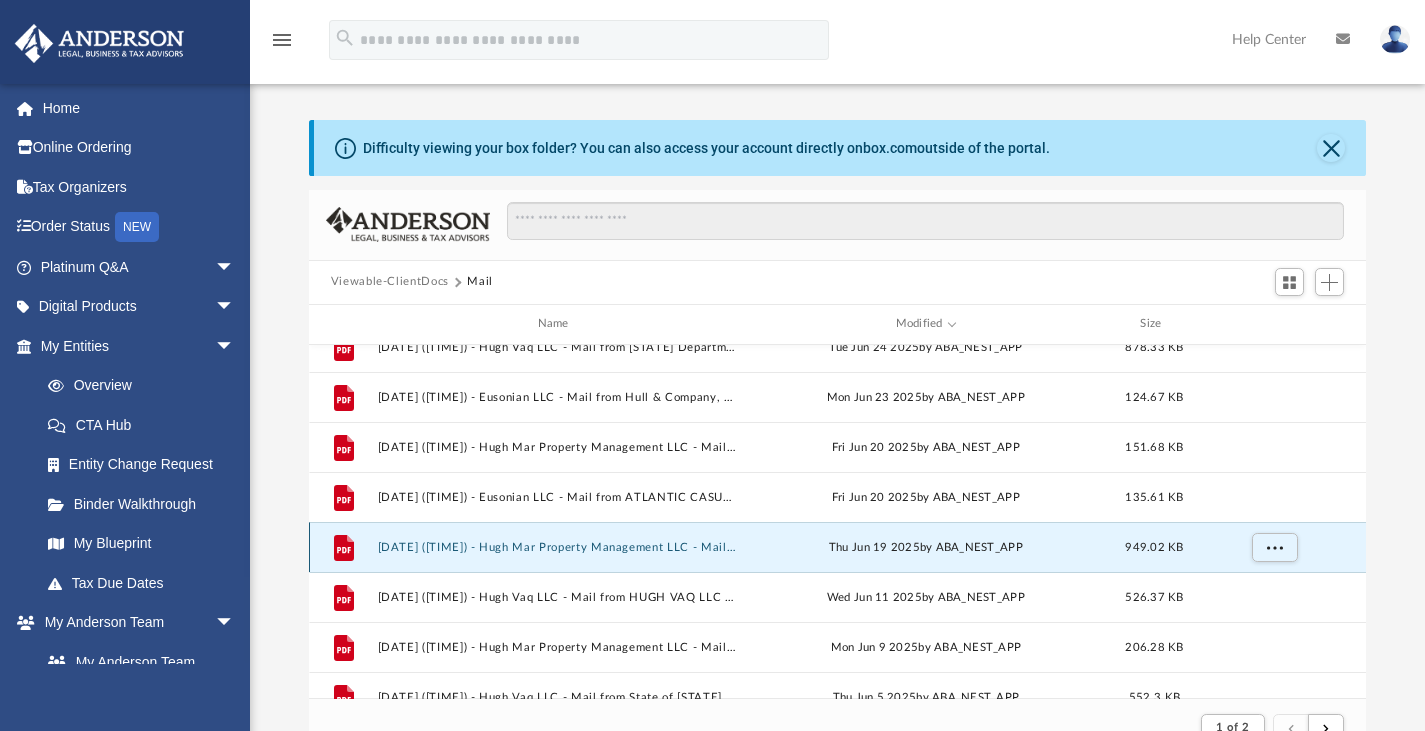 click on "[DATE] ([TIME]) - Hugh Mar Property Management LLC - Mail from BauStar Builders, Inc..pdf" at bounding box center [557, 546] 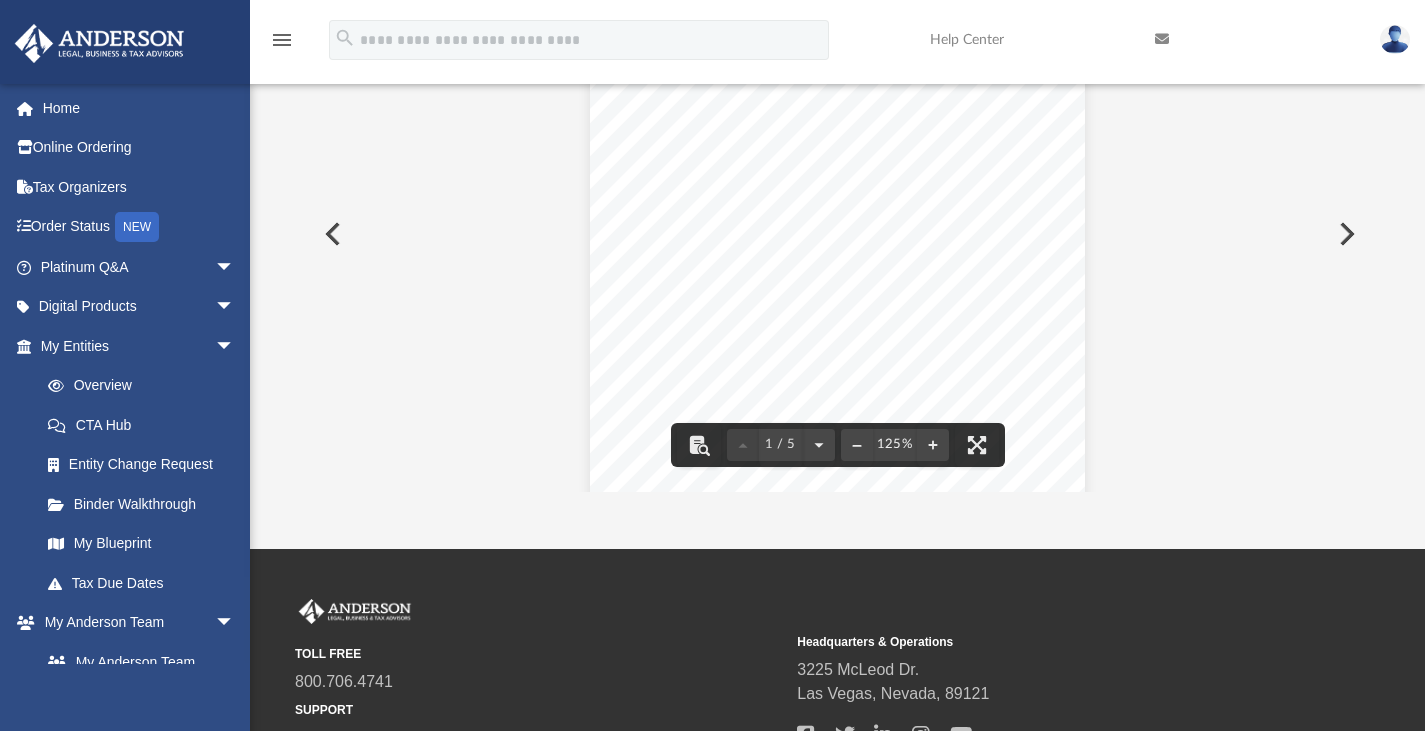 scroll, scrollTop: 350, scrollLeft: 0, axis: vertical 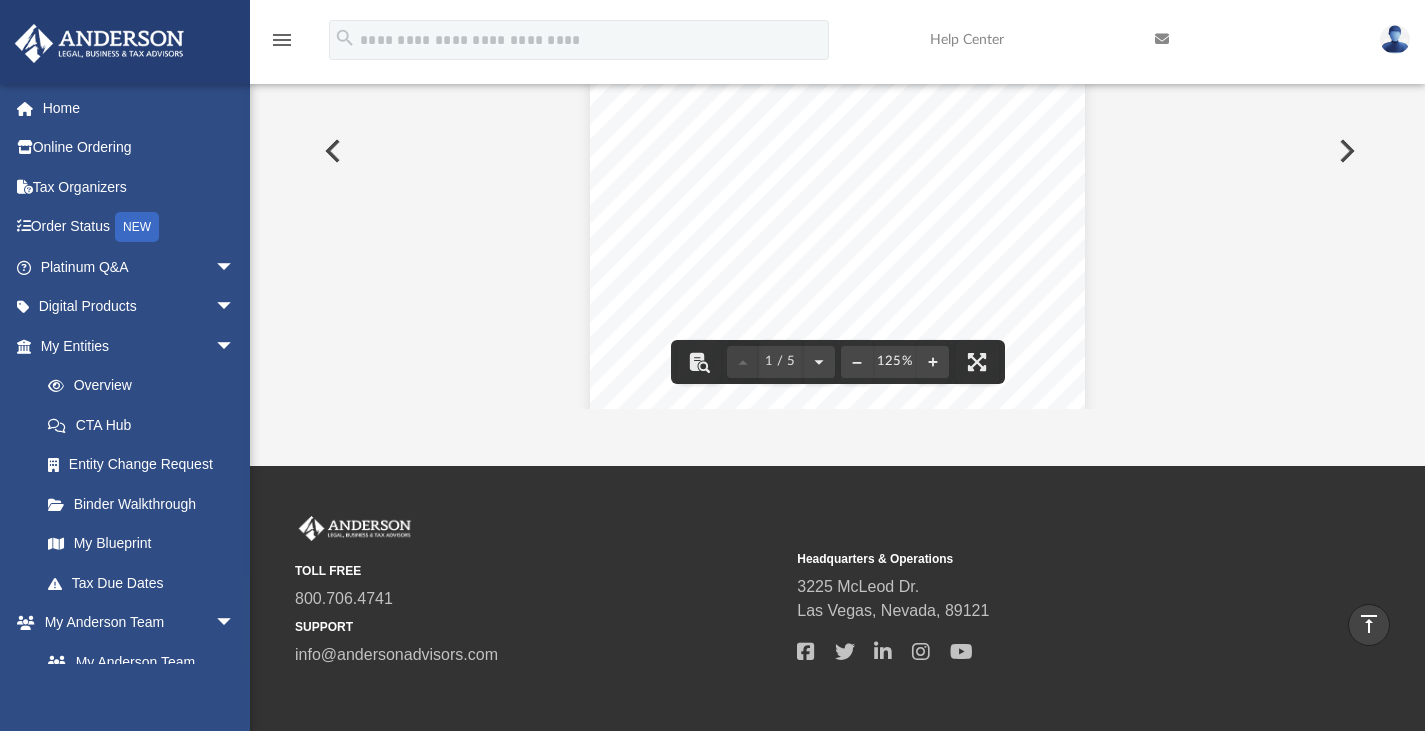 click at bounding box center (1345, 151) 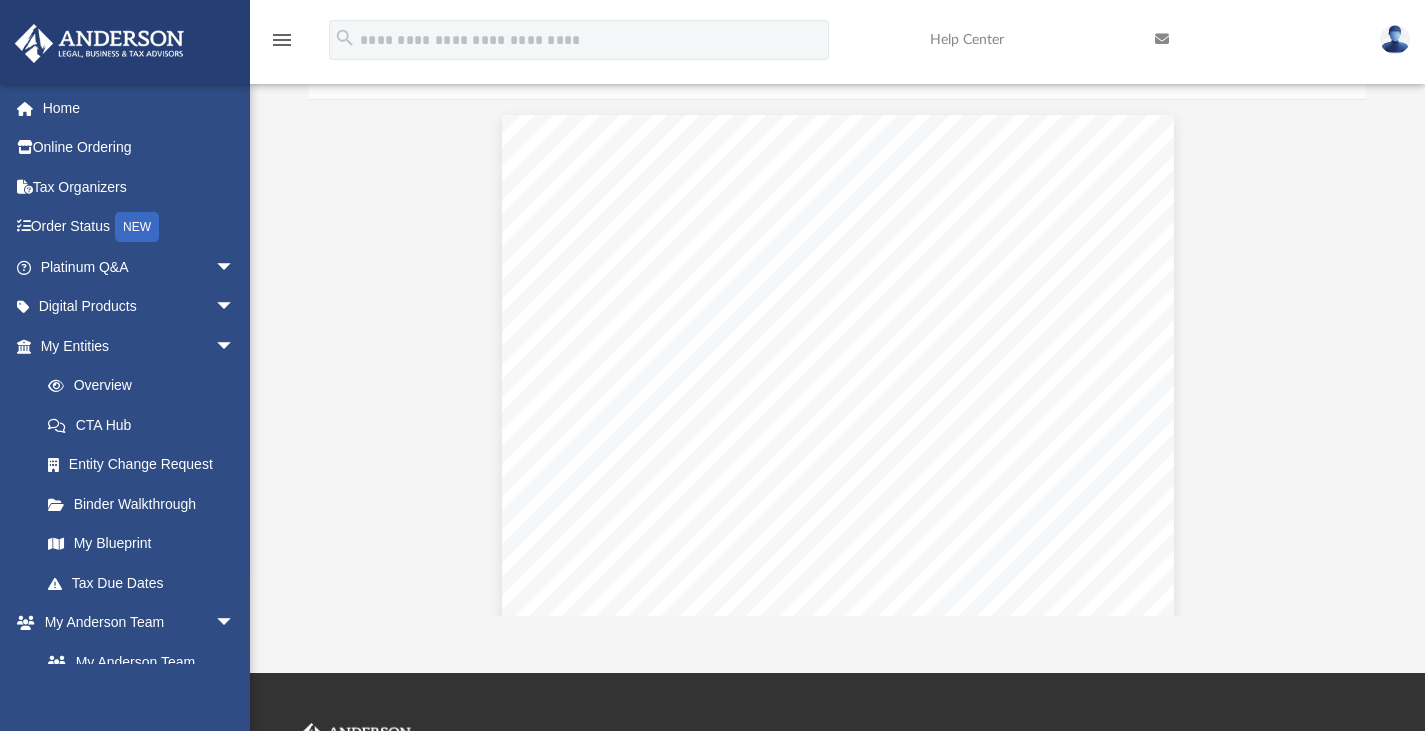 scroll, scrollTop: 128, scrollLeft: 0, axis: vertical 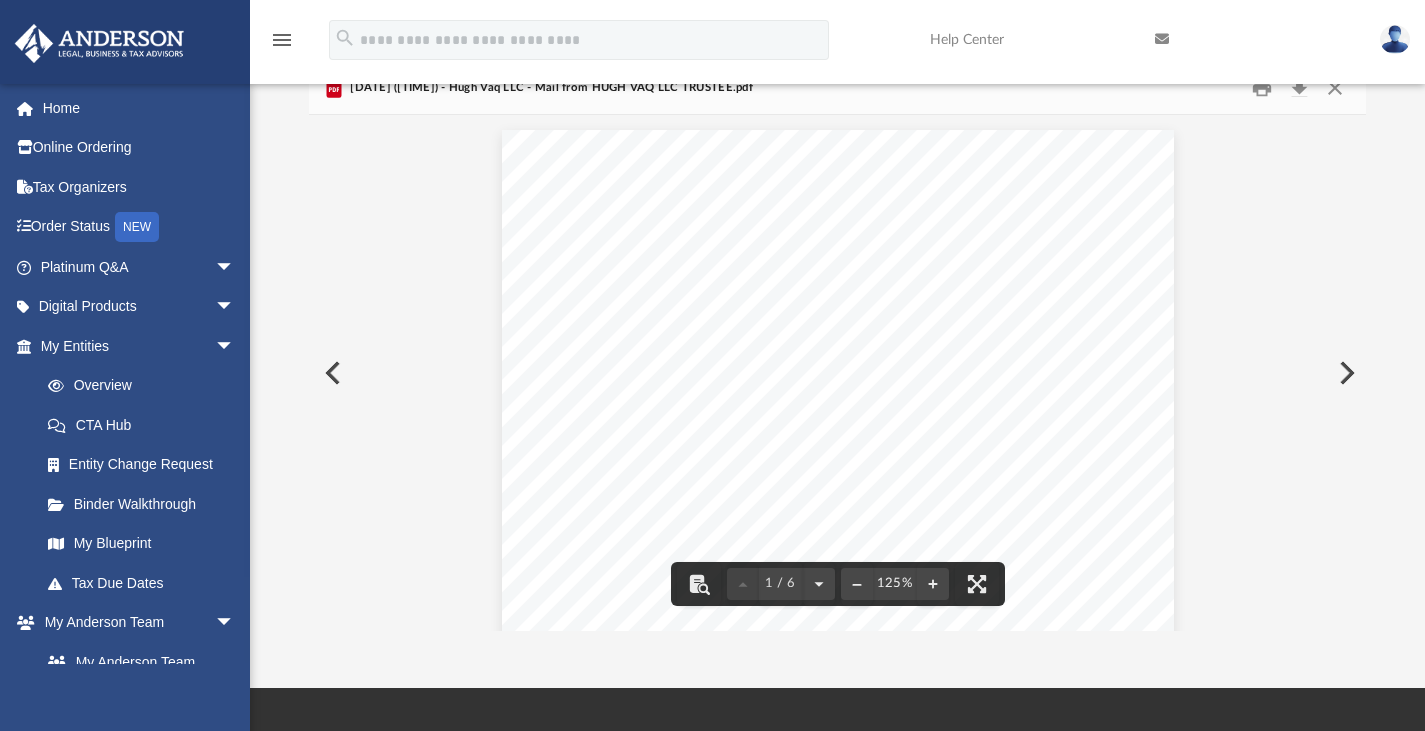 click at bounding box center (331, 373) 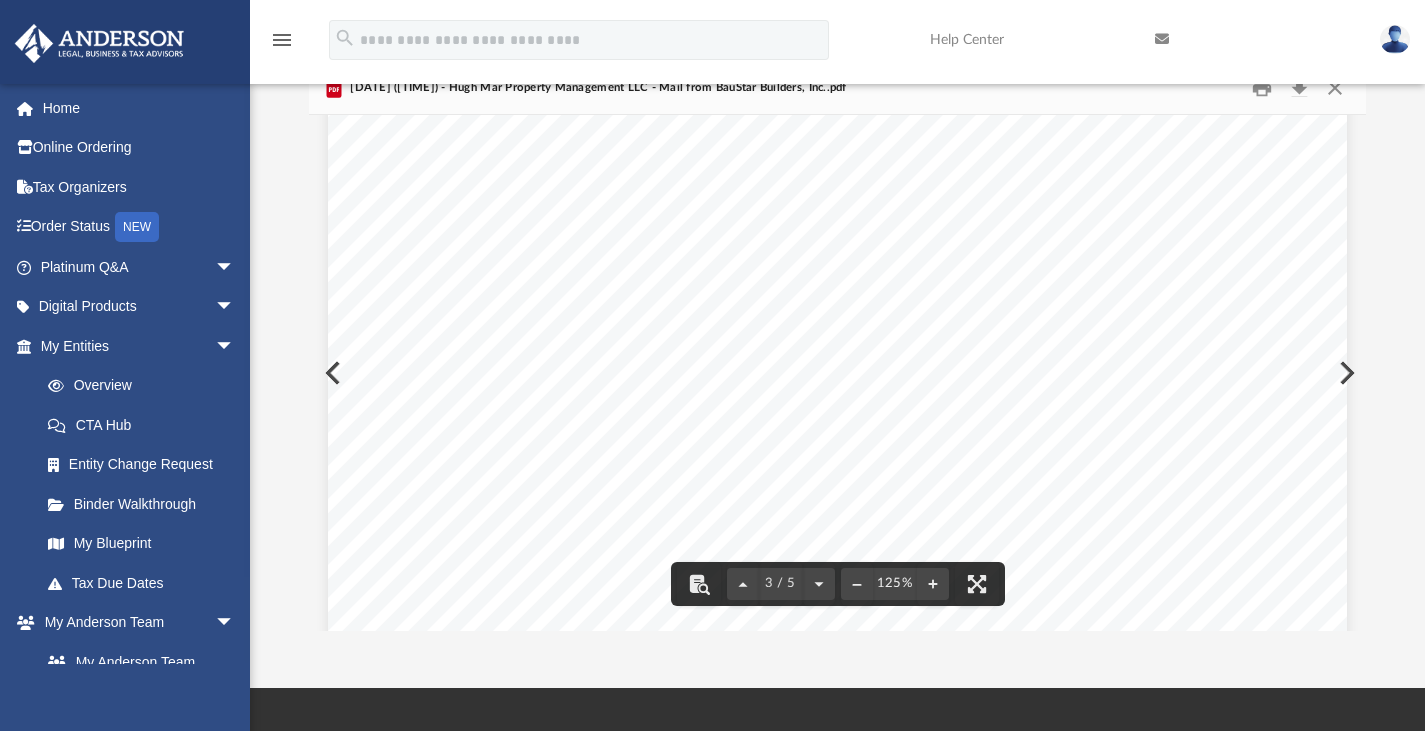 scroll, scrollTop: 2911, scrollLeft: 0, axis: vertical 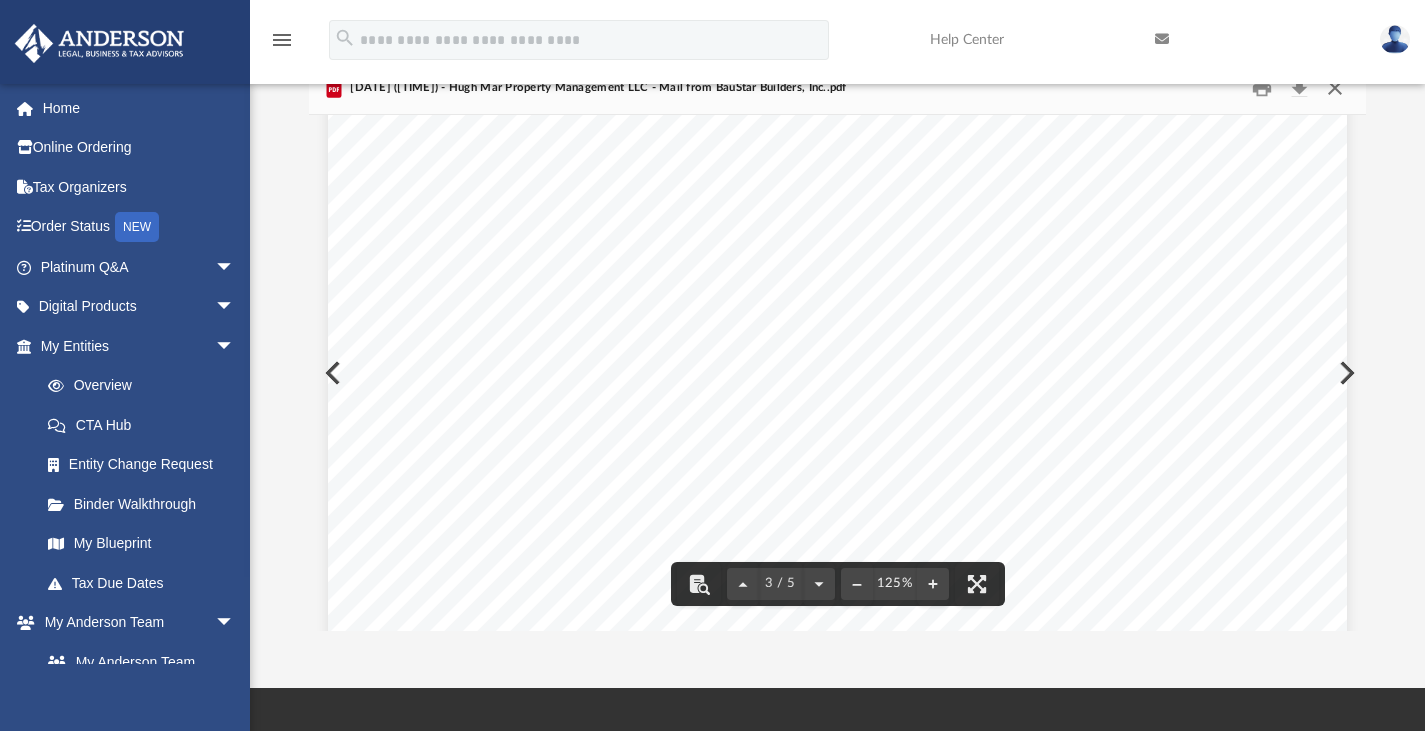 click at bounding box center [1335, 87] 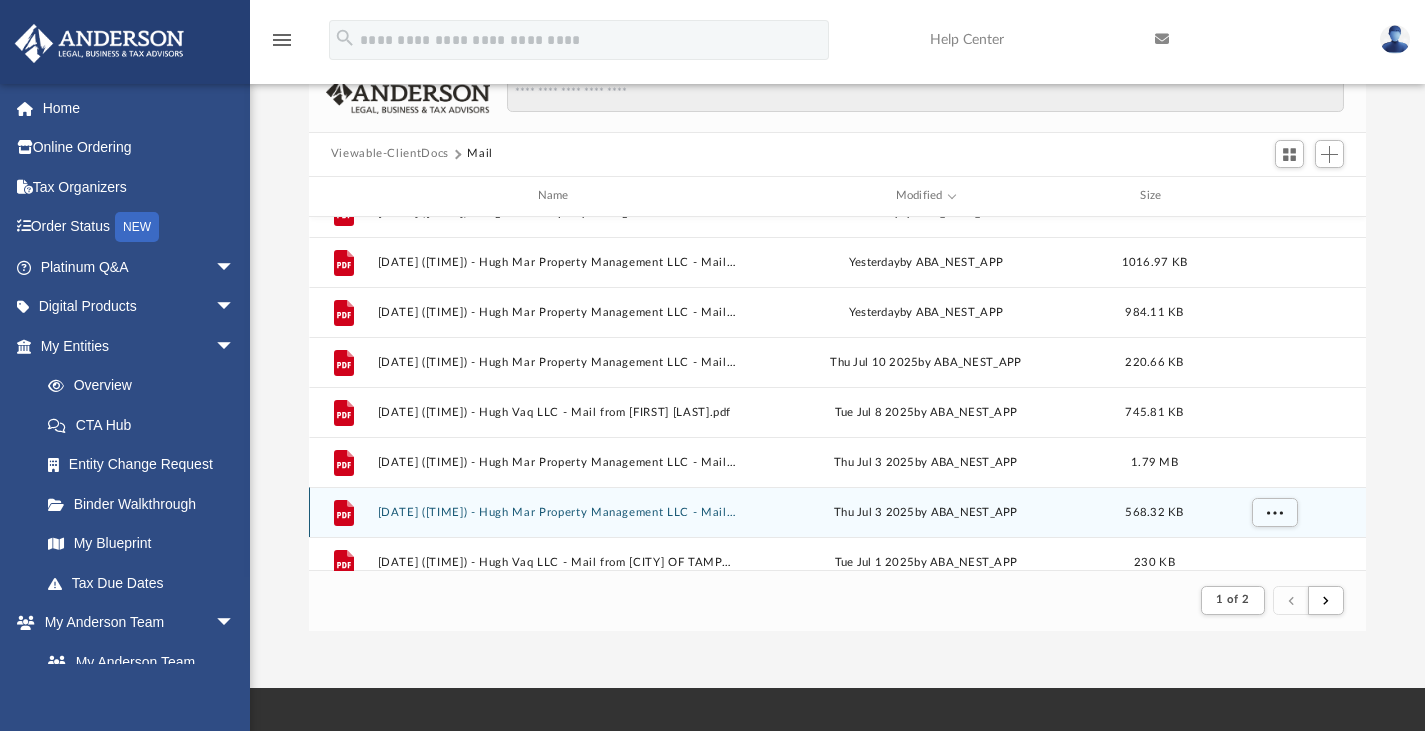scroll, scrollTop: 0, scrollLeft: 0, axis: both 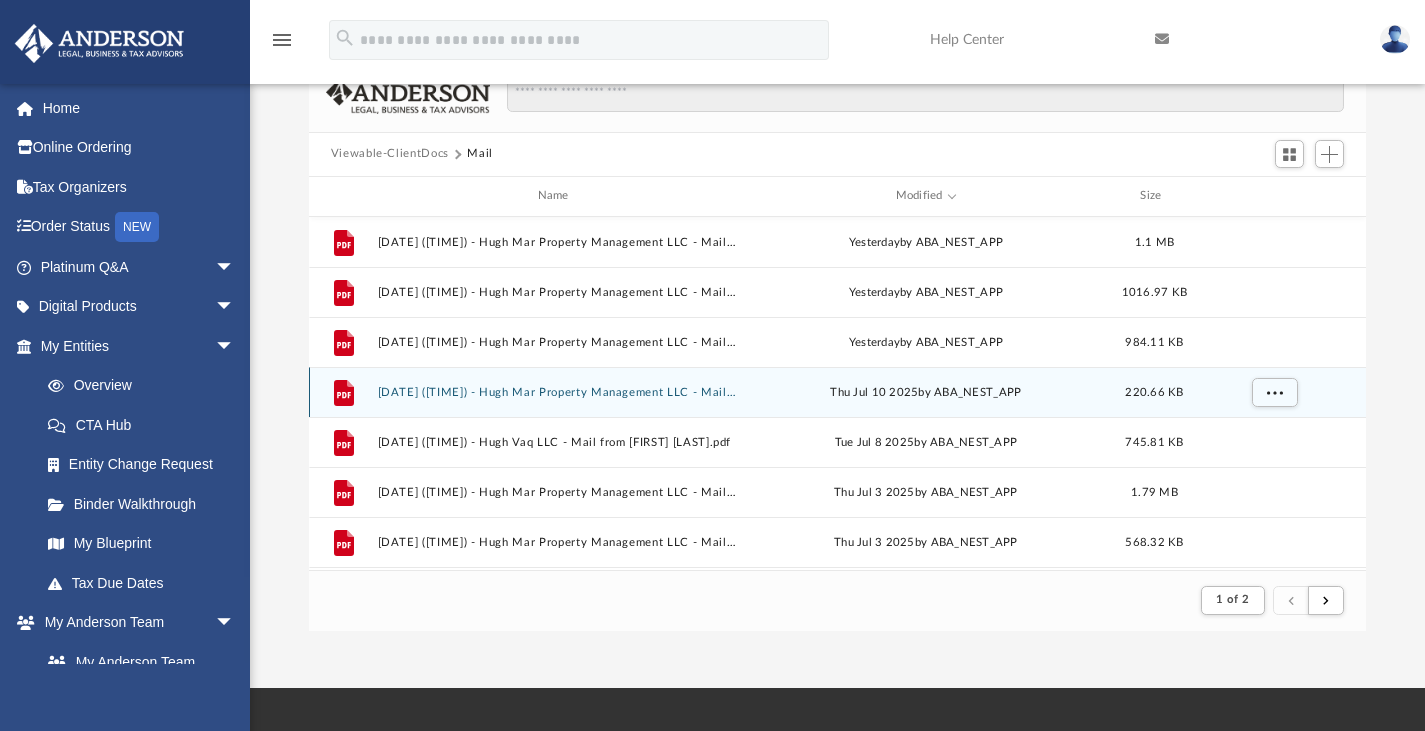 click on "[DATE] ([TIME]) - Hugh Mar Property Management LLC - Mail from Rahenkamp Design Group, Inc..pdf" at bounding box center [557, 391] 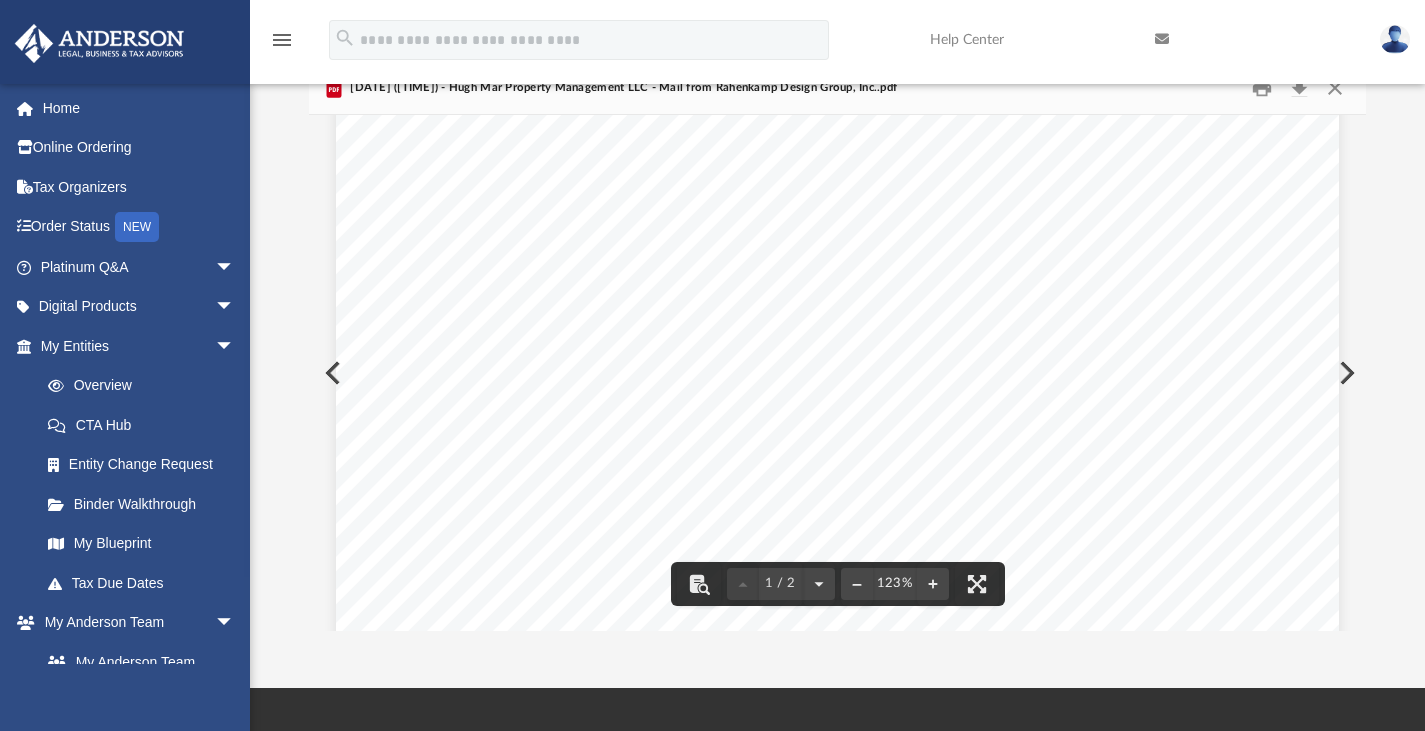 scroll, scrollTop: 0, scrollLeft: 0, axis: both 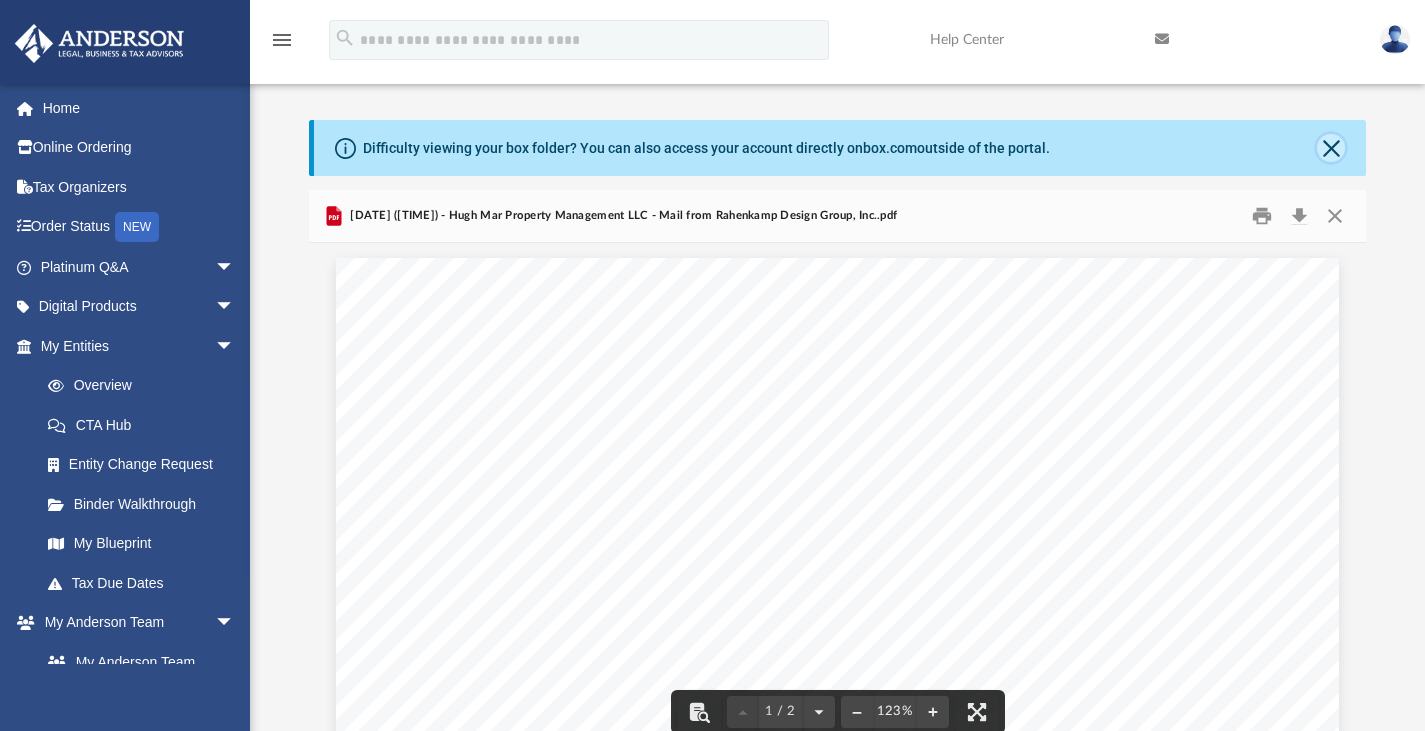 click 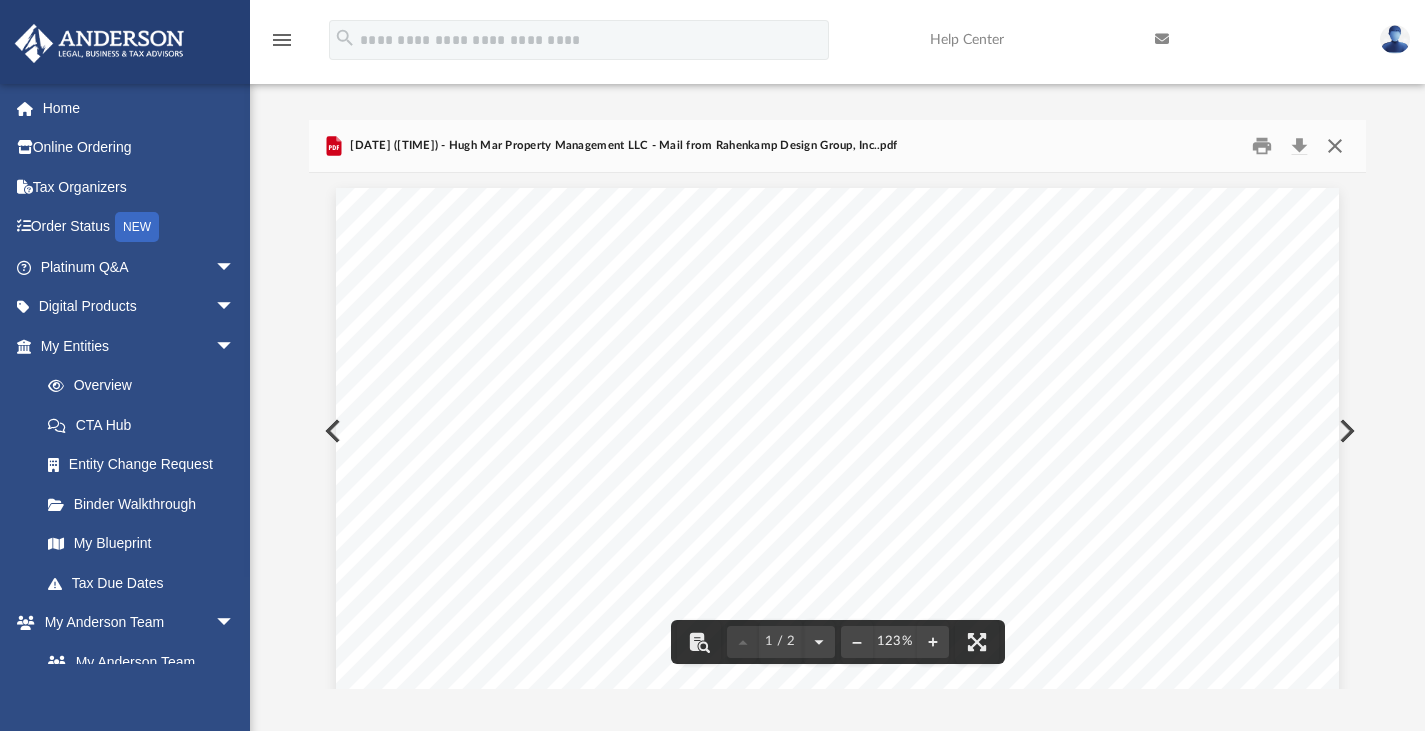 click at bounding box center [1335, 145] 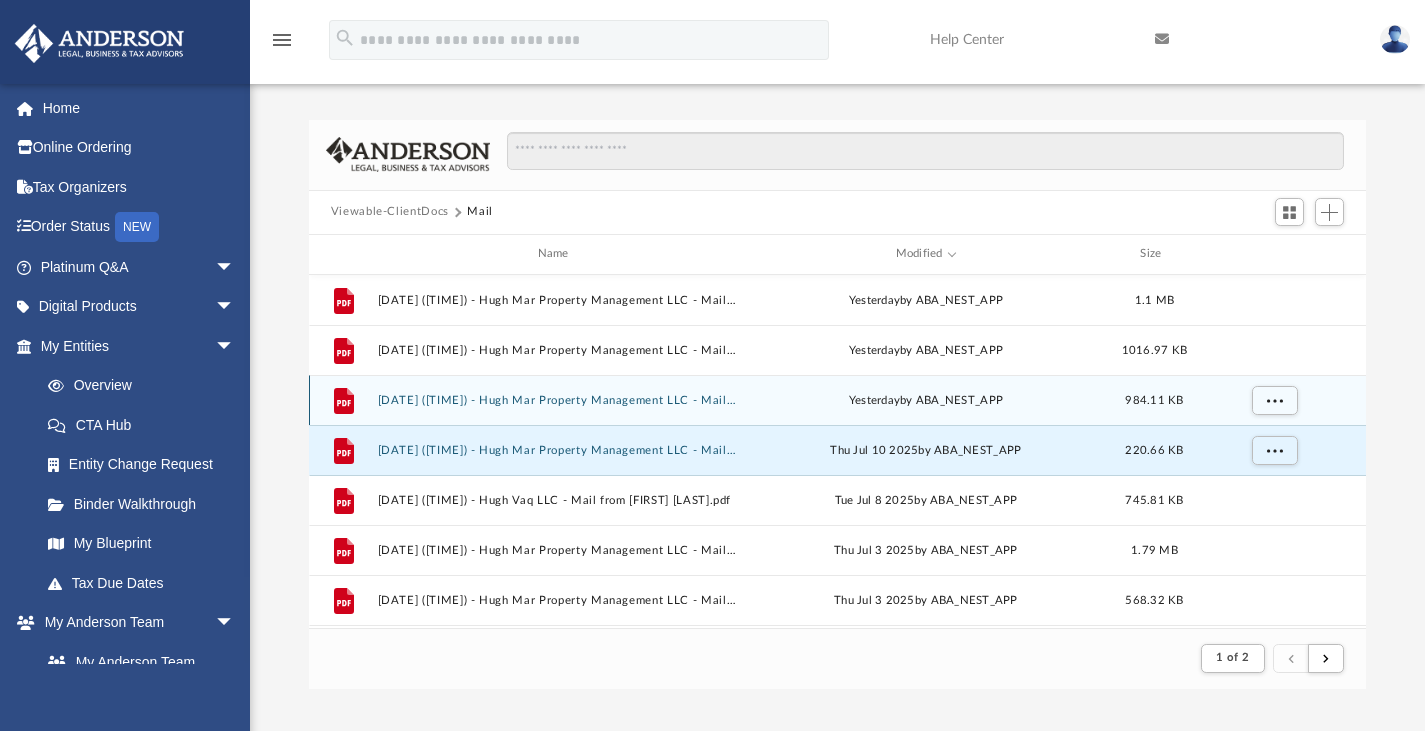 click on "File [DATE] ([TIME]) - Hugh Mar Property Management LLC - Mail from HUGH MAR PROPERTY MANAGEMENT LLC.pdf yesterday  by ABA_NEST_APP" at bounding box center [838, 400] 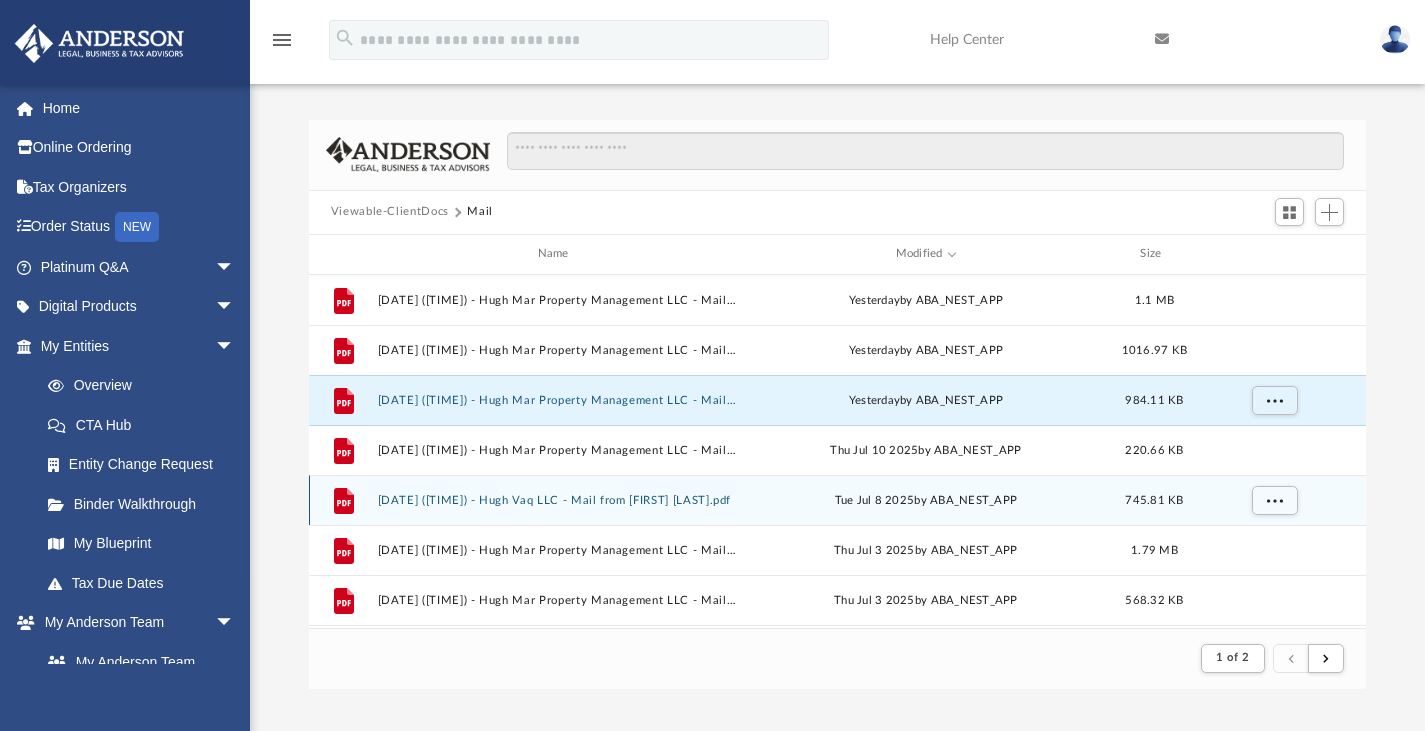 click on "[DATE] ([TIME]) - Hugh Vaq LLC - Mail from [FIRST] [LAST].pdf" at bounding box center [557, 499] 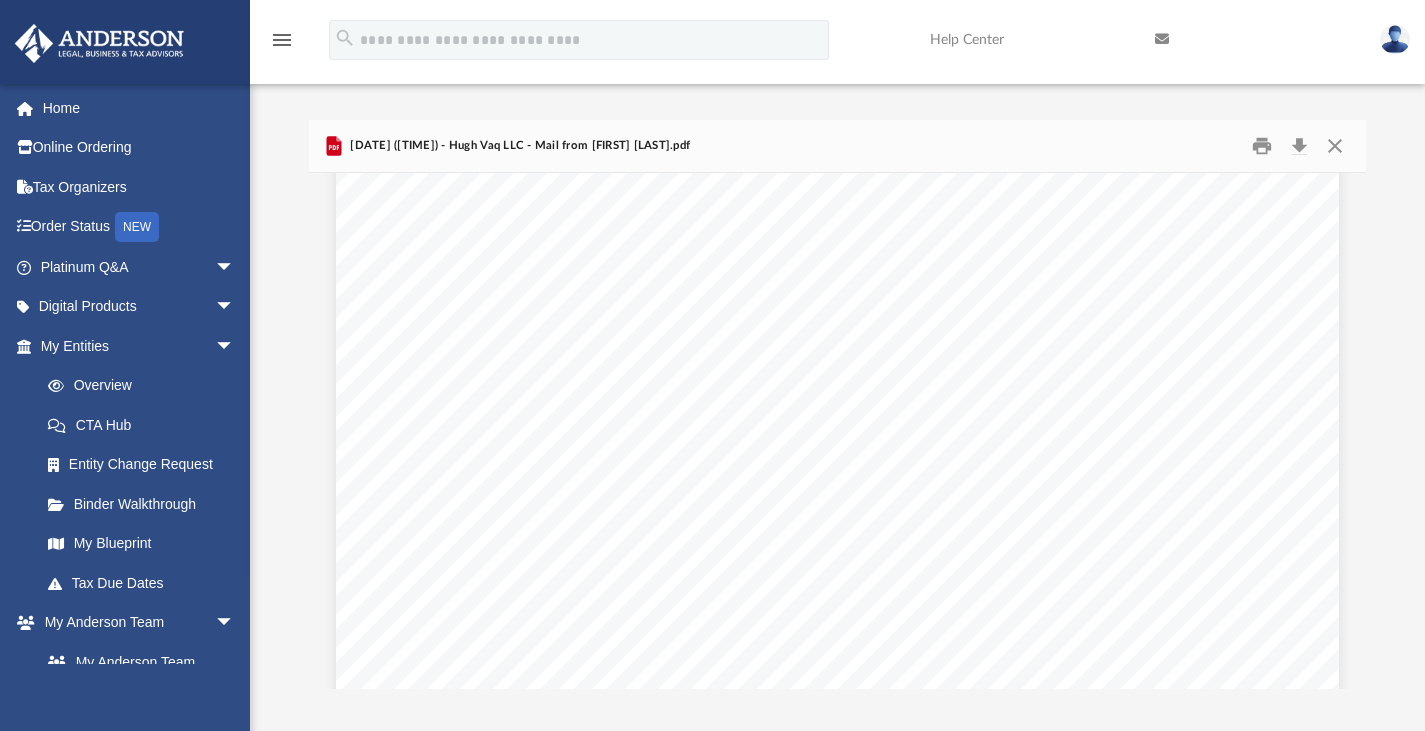 scroll, scrollTop: 0, scrollLeft: 0, axis: both 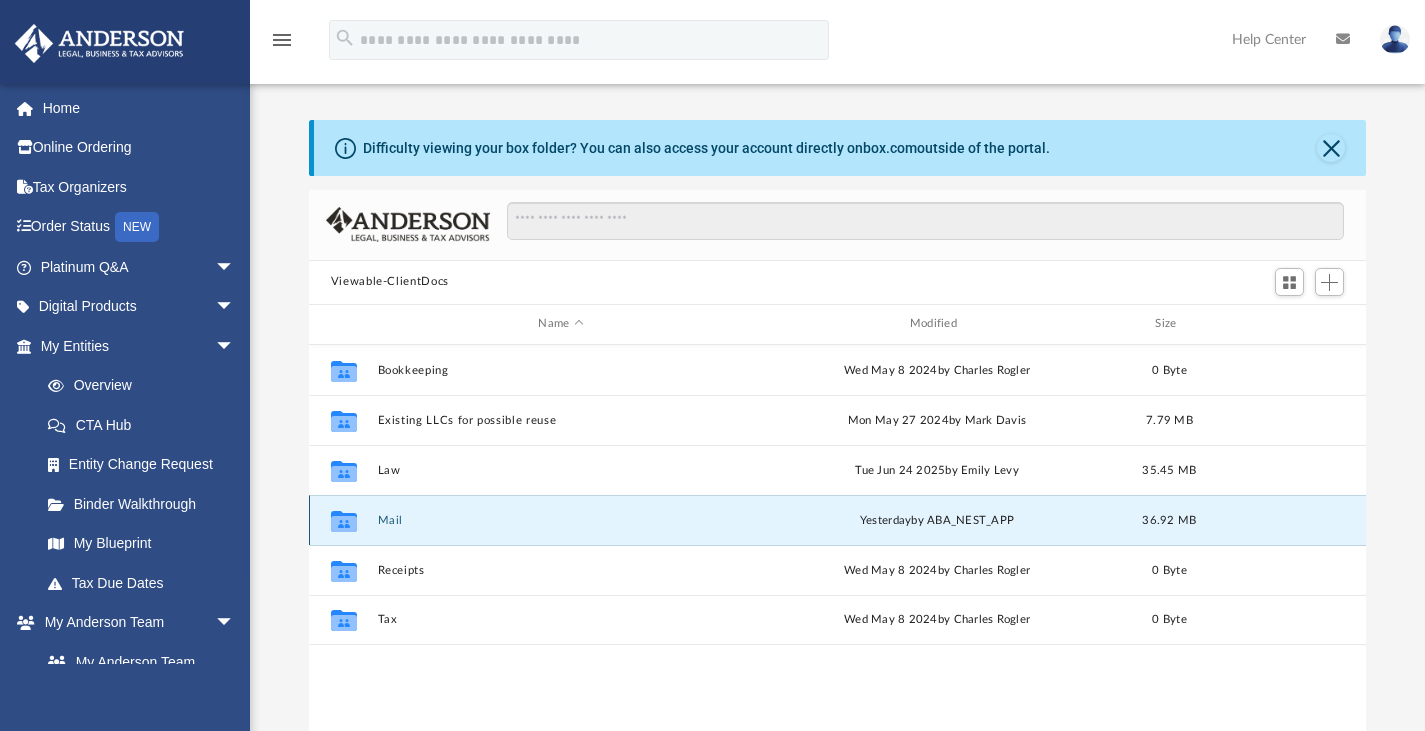 click on "Mail" at bounding box center (560, 519) 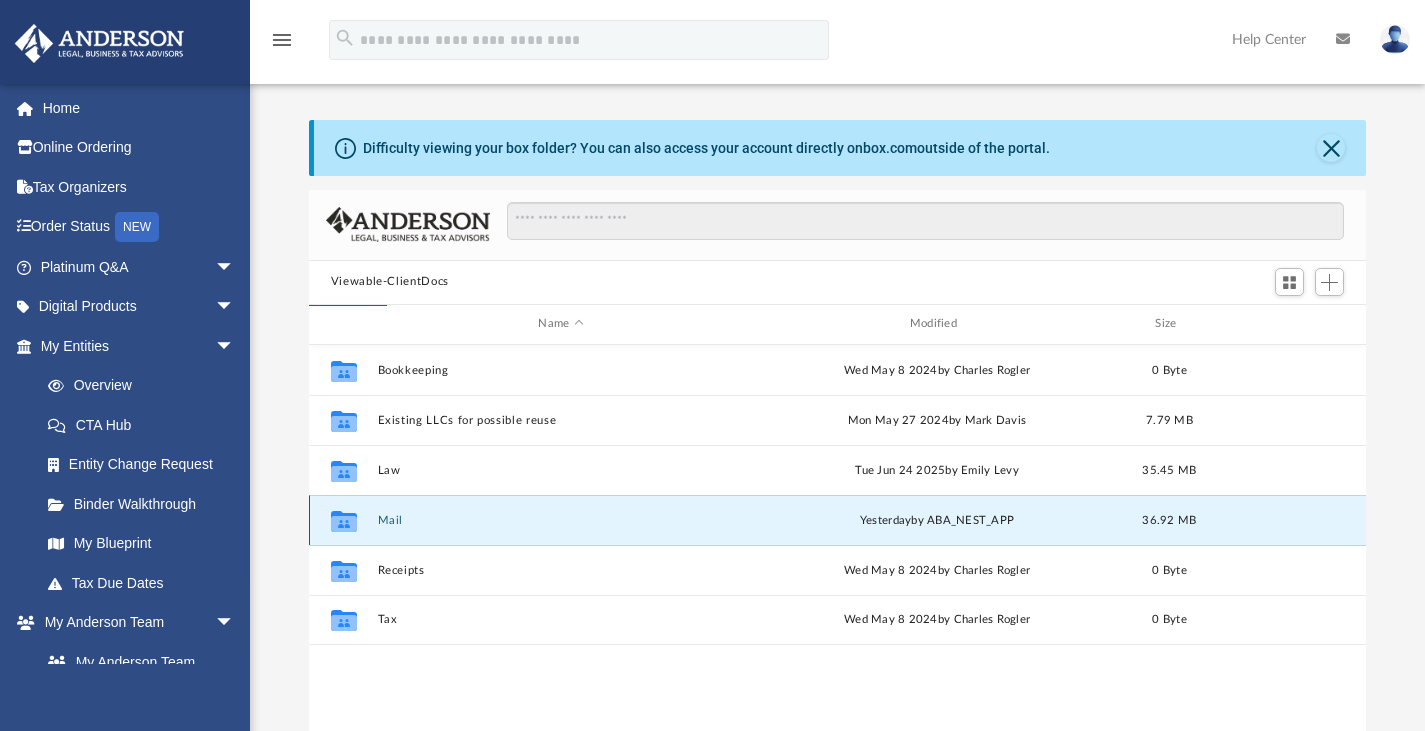 click on "Mail" at bounding box center (560, 519) 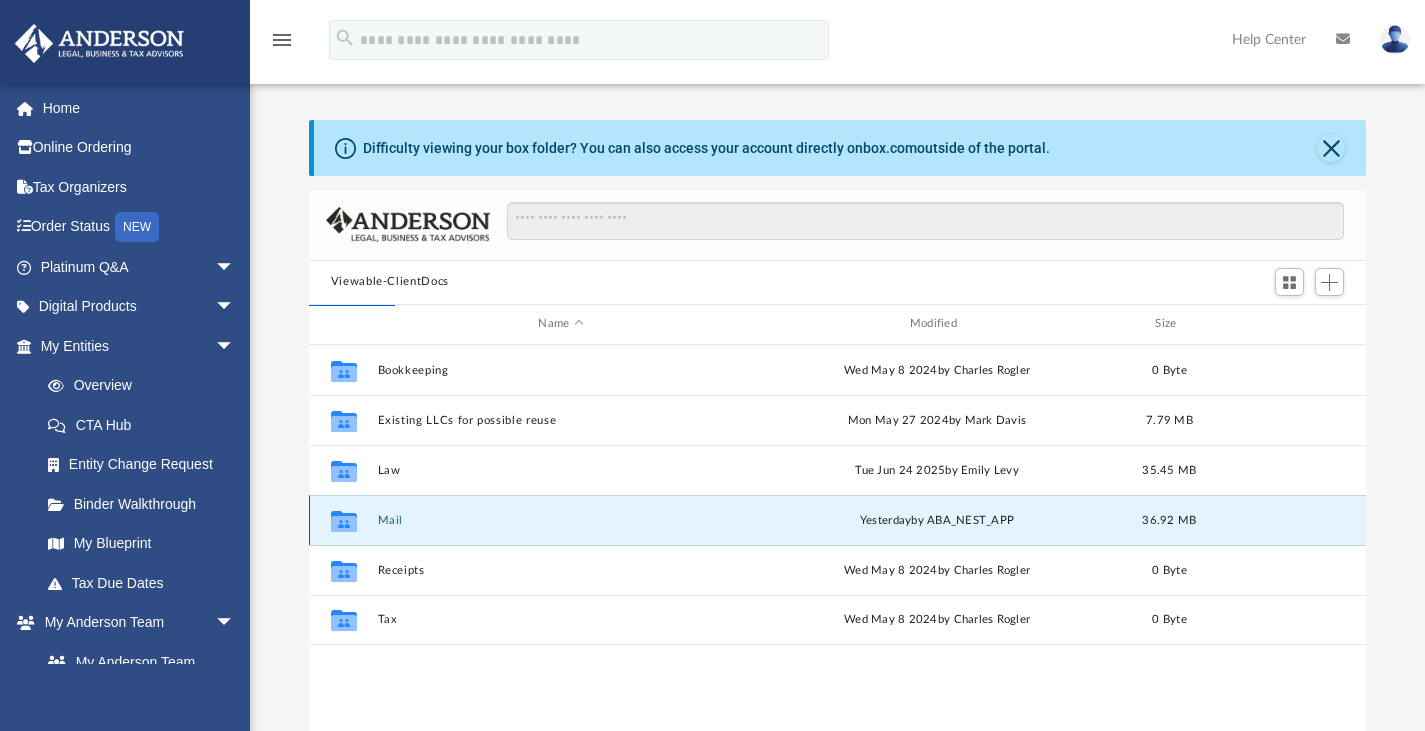 click on "Mail" at bounding box center (560, 519) 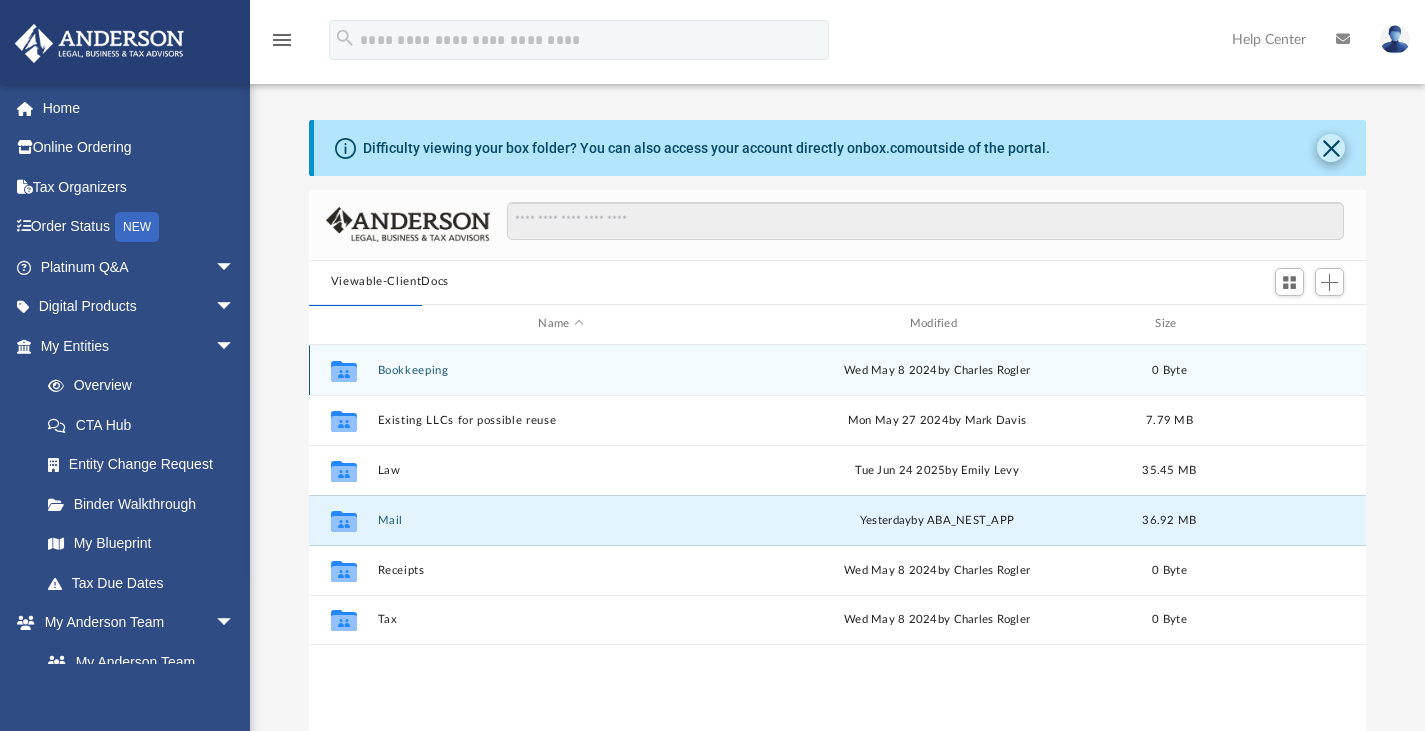 scroll, scrollTop: 378, scrollLeft: 1042, axis: both 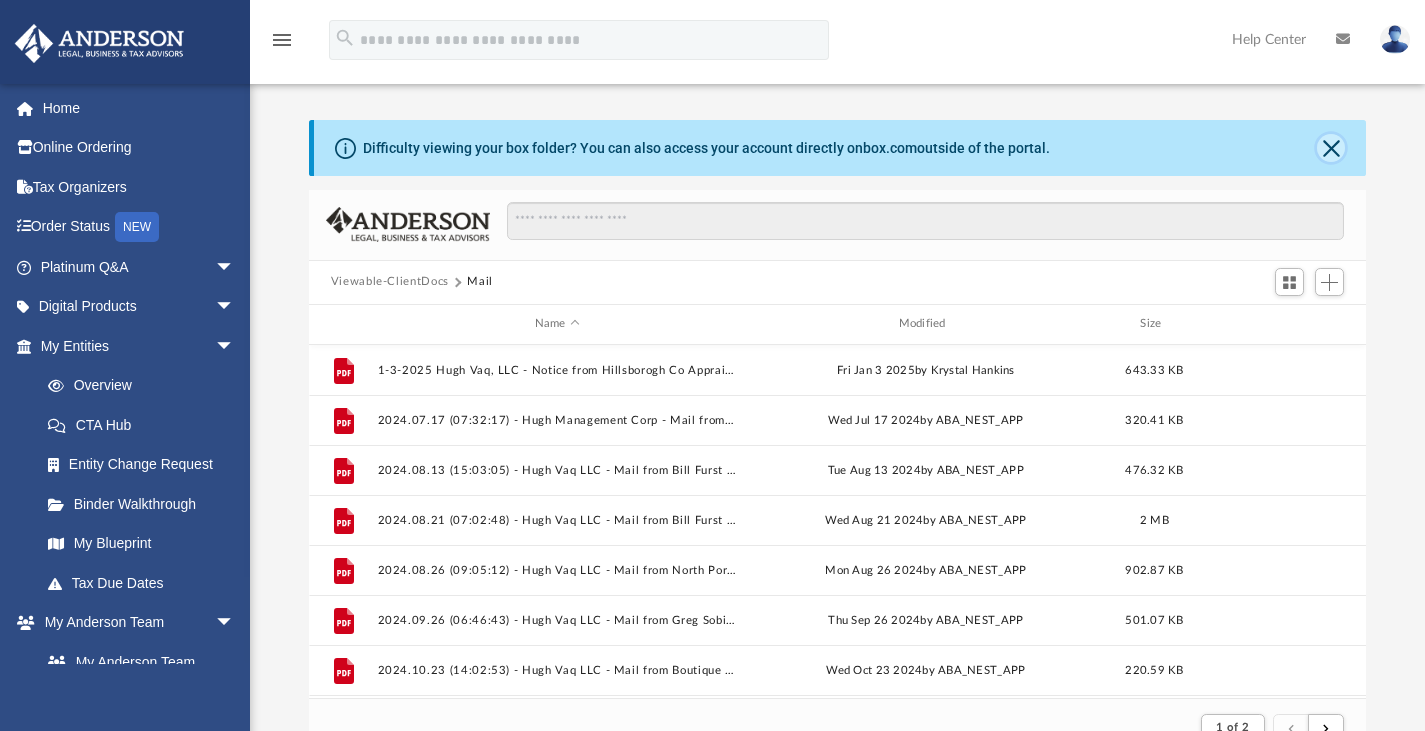 click 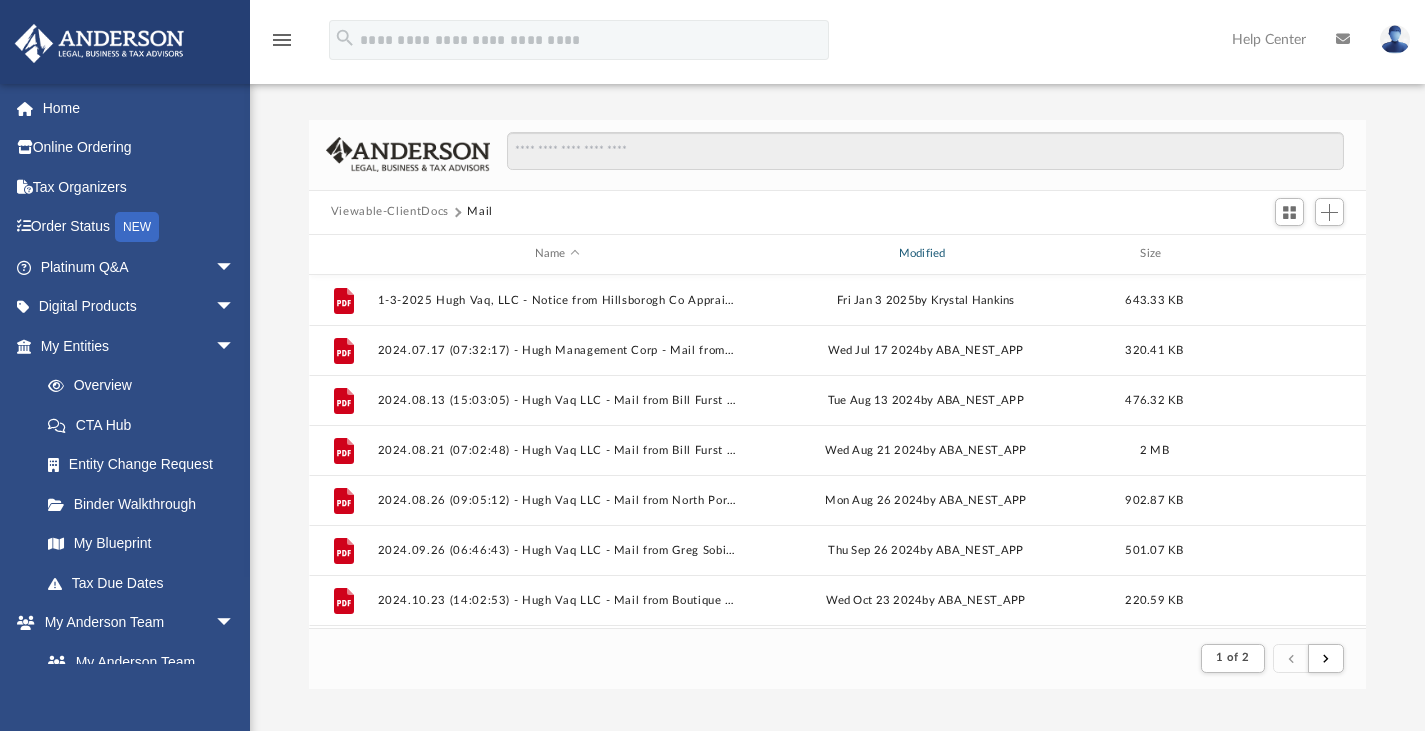 click on "Modified" at bounding box center [925, 254] 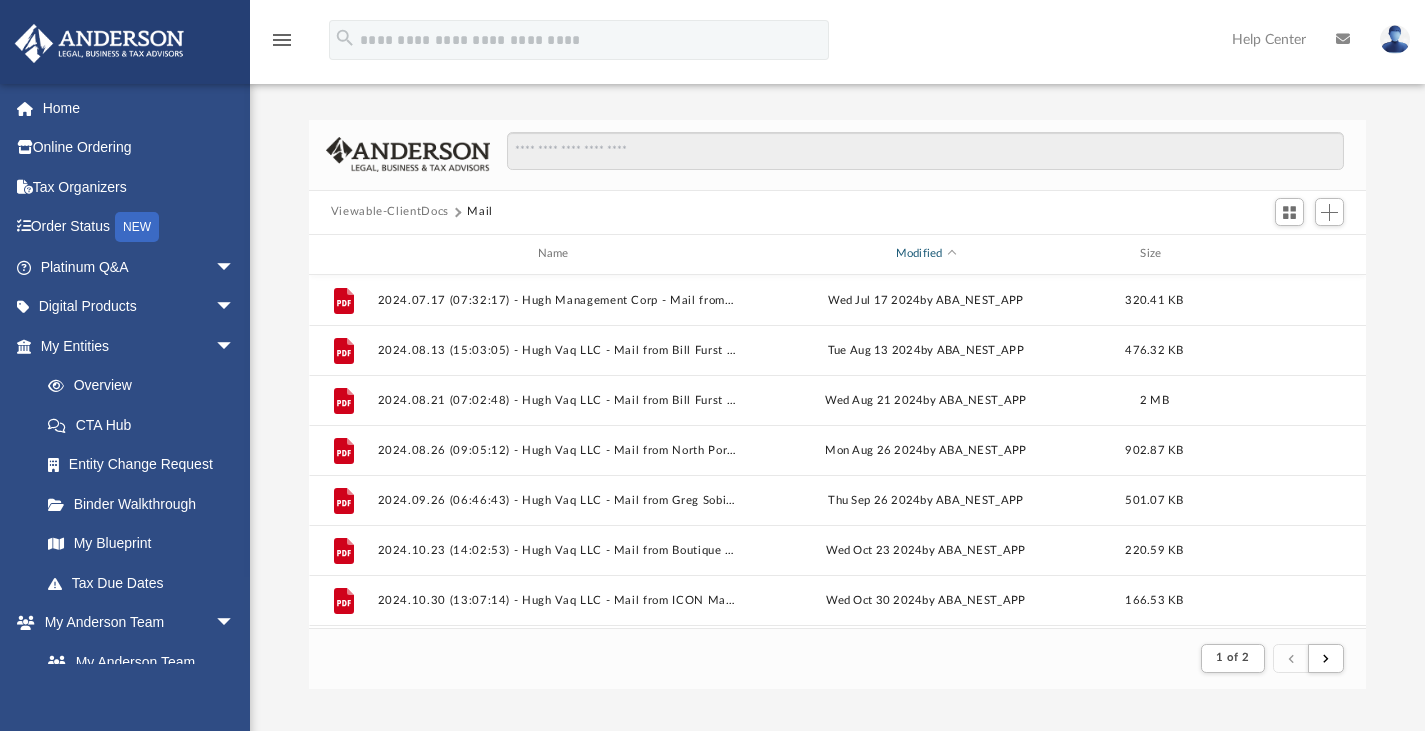 click on "Modified" at bounding box center (925, 254) 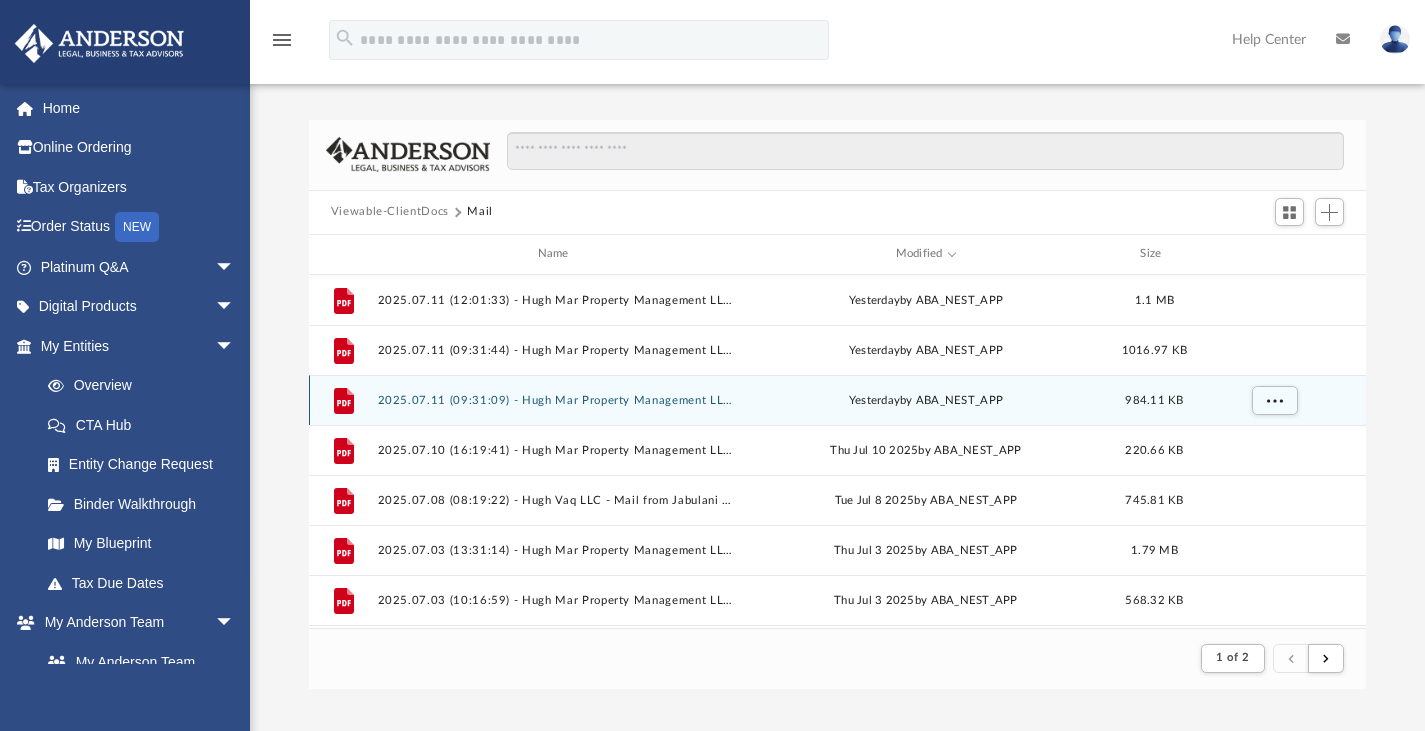 click on "File [DATE] ([TIME]) - Hugh Mar Property Management LLC - Mail from HUGH MAR PROPERTY MANAGEMENT LLC.pdf yesterday  by ABA_NEST_APP" at bounding box center (838, 400) 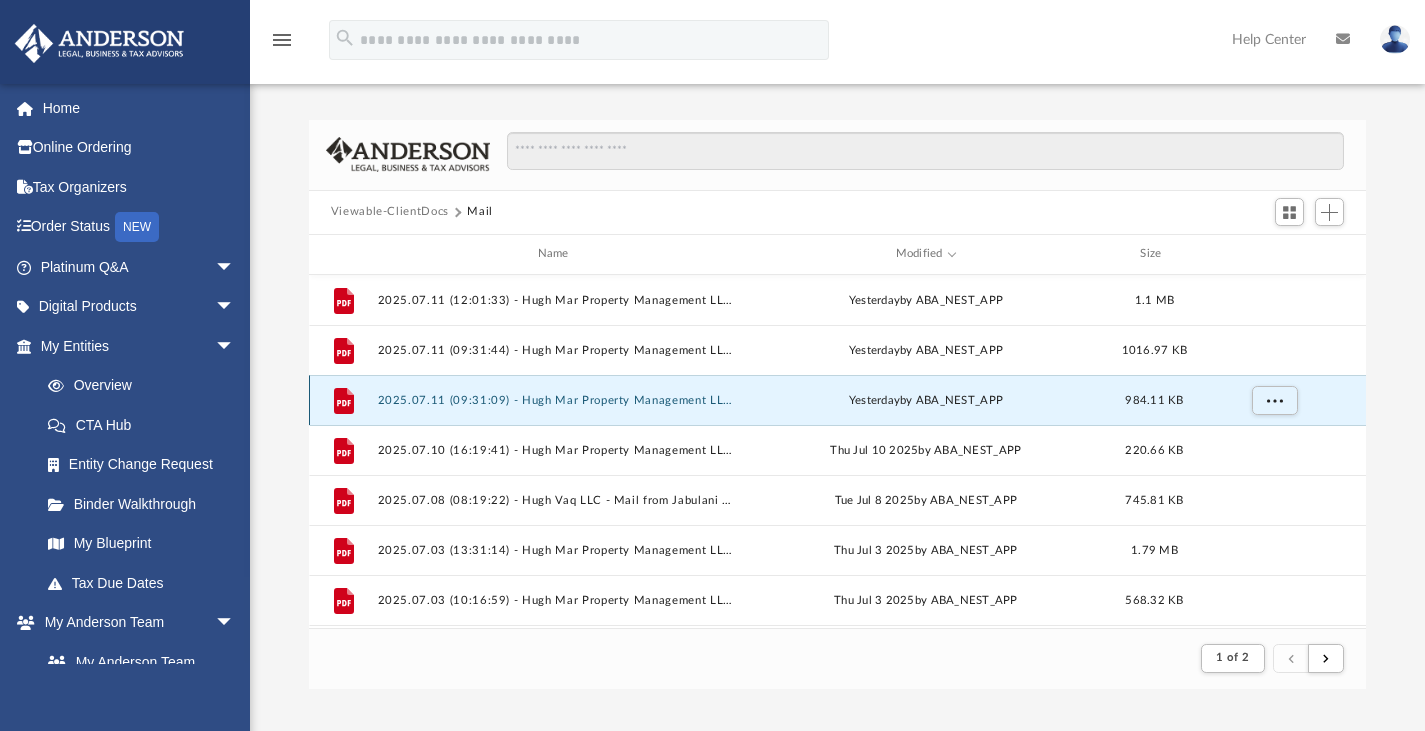 click on "File [DATE] ([TIME]) - Hugh Mar Property Management LLC - Mail from HUGH MAR PROPERTY MANAGEMENT LLC.pdf yesterday  by ABA_NEST_APP" at bounding box center [838, 400] 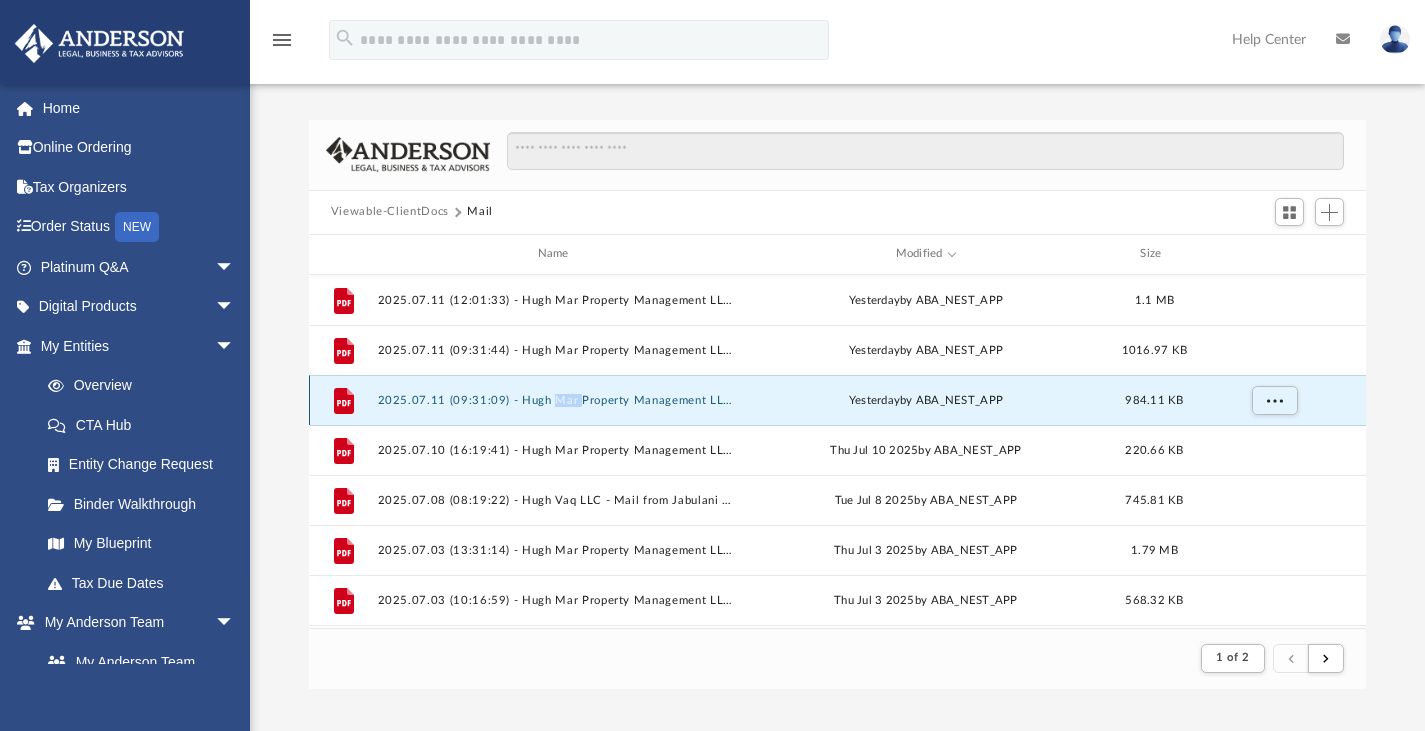 click on "File [DATE] ([TIME]) - Hugh Mar Property Management LLC - Mail from HUGH MAR PROPERTY MANAGEMENT LLC.pdf yesterday  by ABA_NEST_APP" at bounding box center (838, 400) 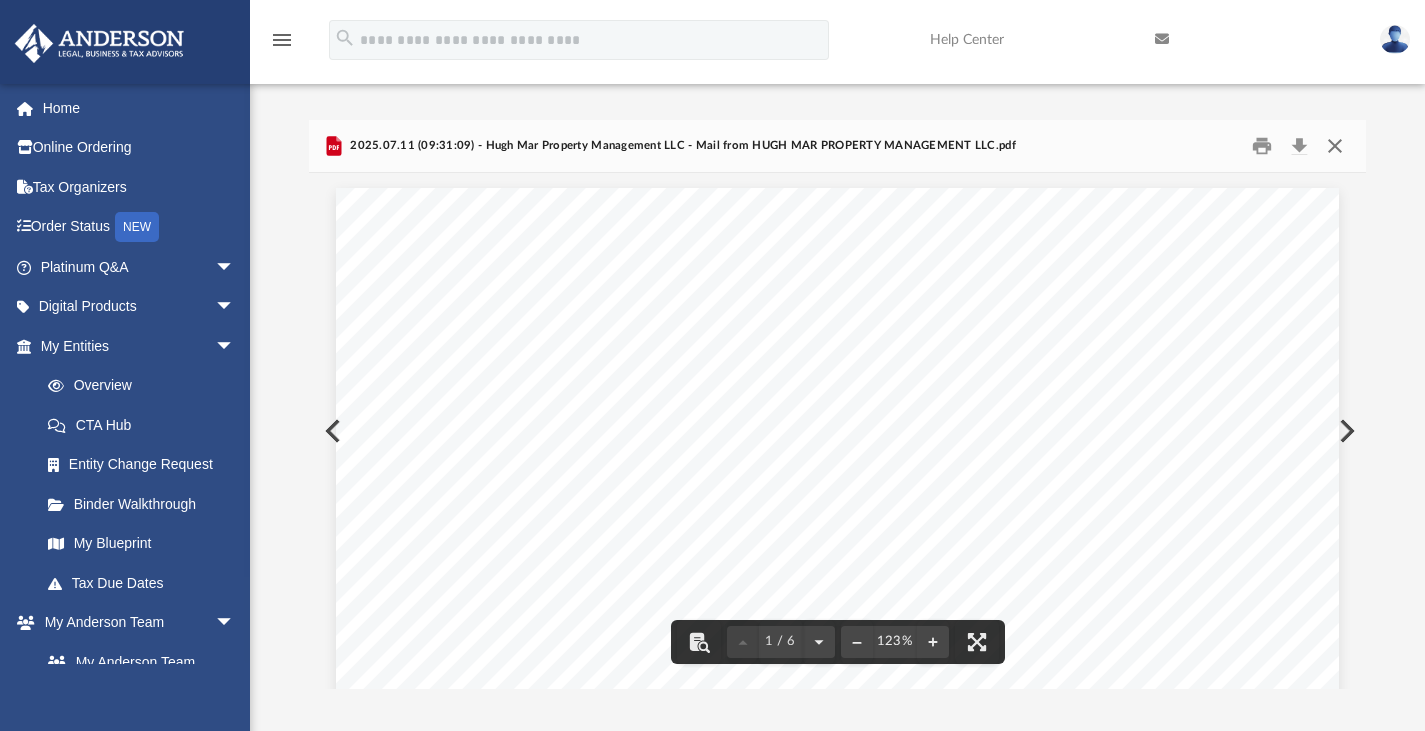 click at bounding box center (1335, 145) 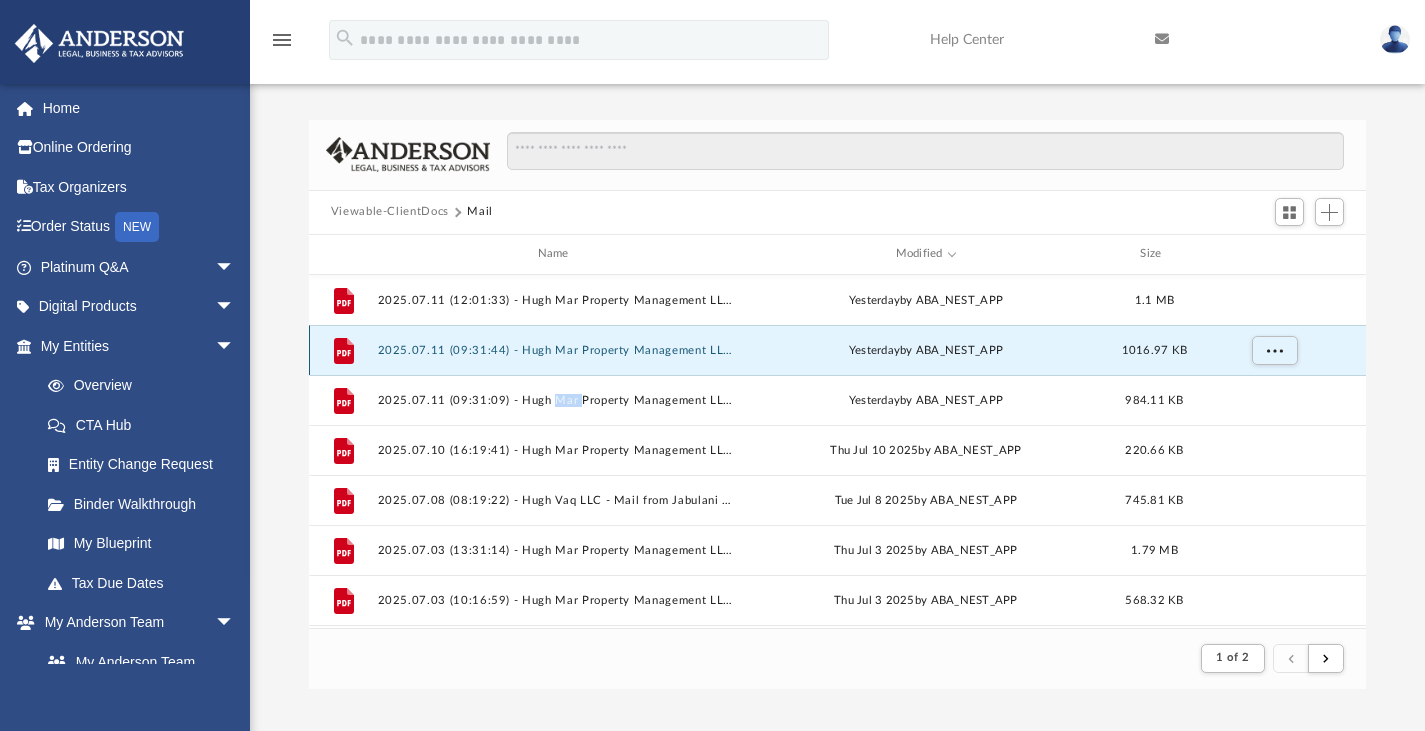 click on "[DATE] ([TIME]) - Hugh Mar Property Management LLC - Mail from HUGH MAR PROPERTY MANAGEMENT LLC.pdf" at bounding box center [557, 349] 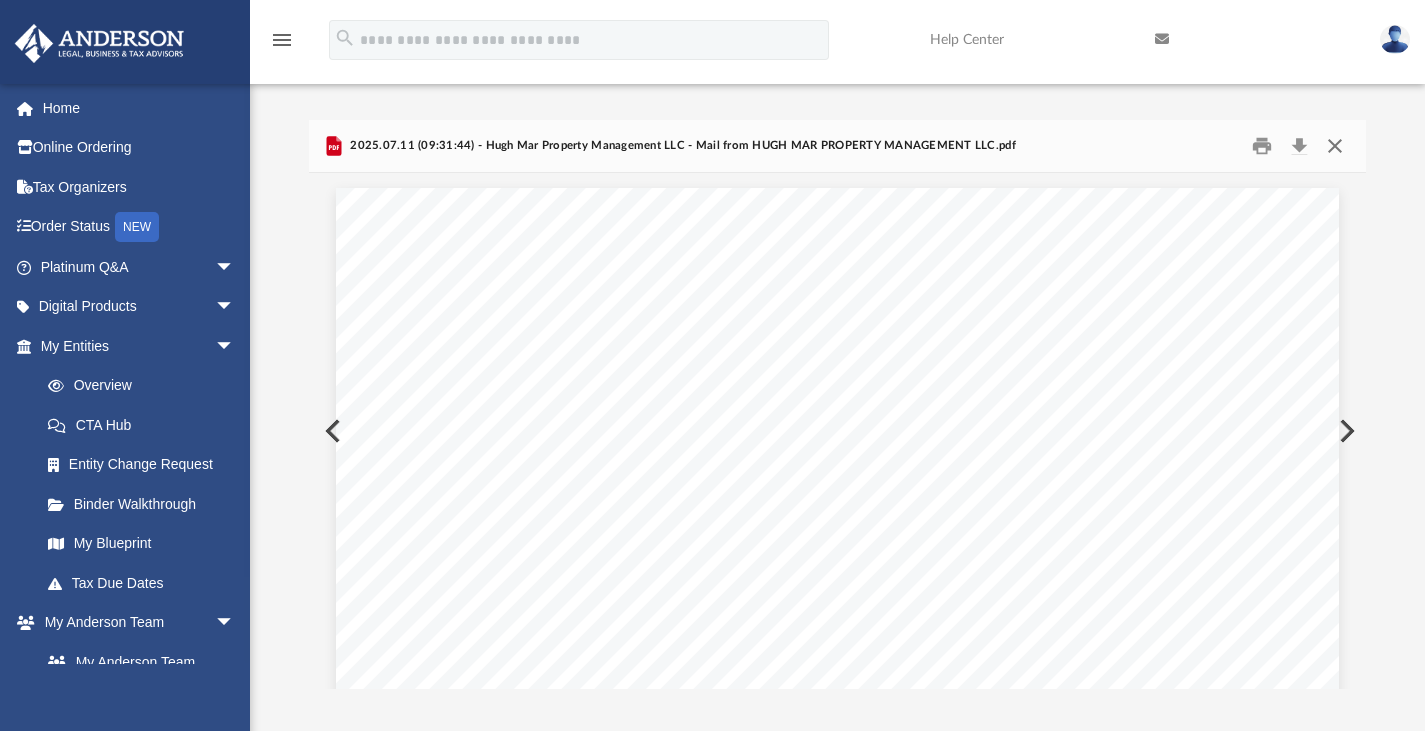 click at bounding box center [1335, 145] 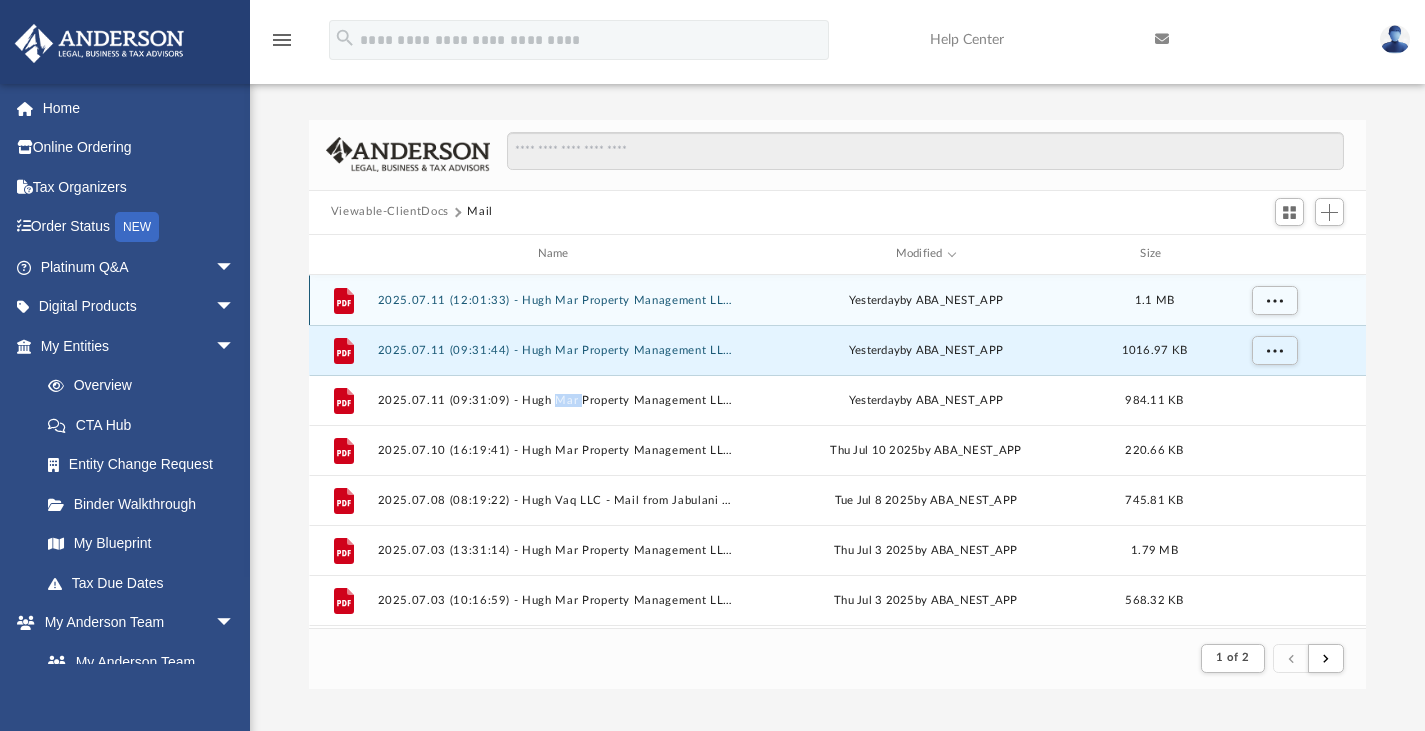 click on "[DATE] ([TIME]) - Hugh Mar Property Management LLC - Mail from TECO [CITY] ELECTRIC AN EMERA COMPANY.pdf" at bounding box center (557, 299) 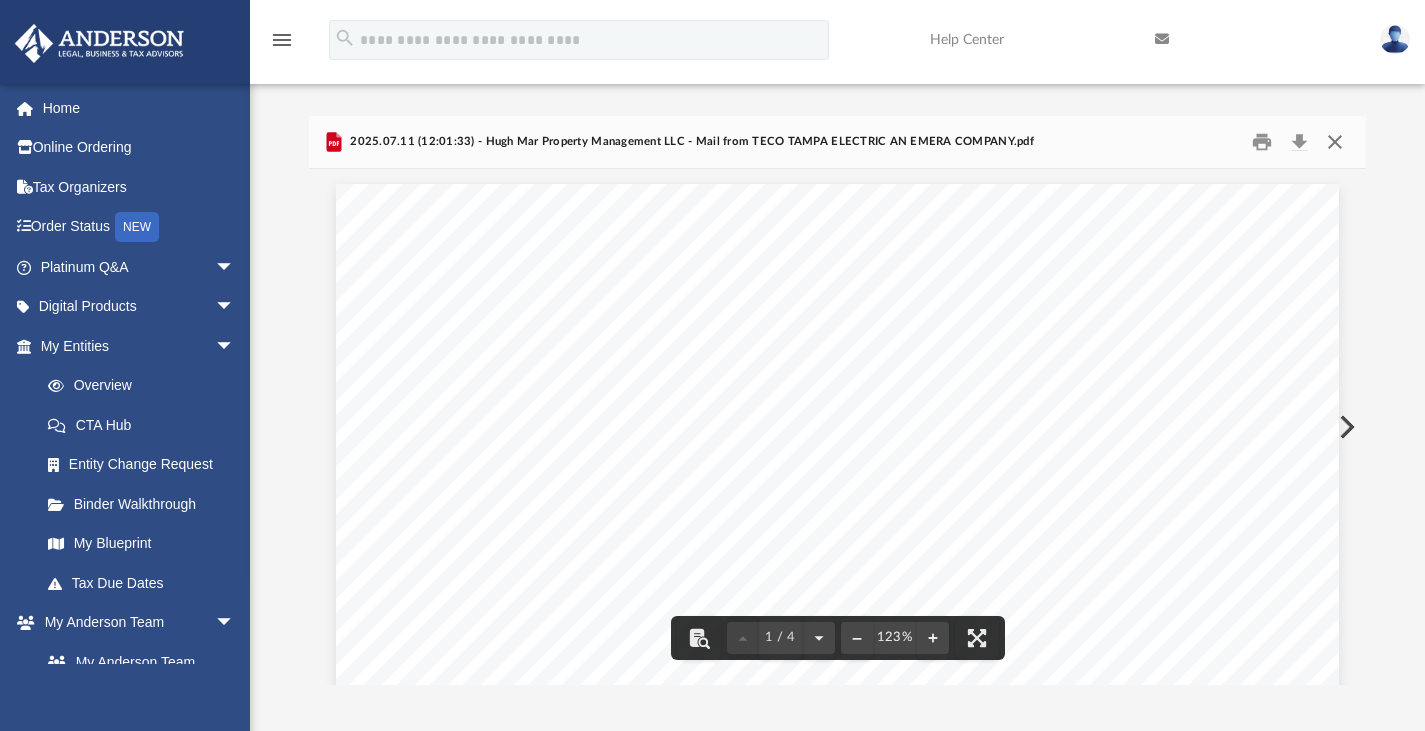 scroll, scrollTop: 6, scrollLeft: 0, axis: vertical 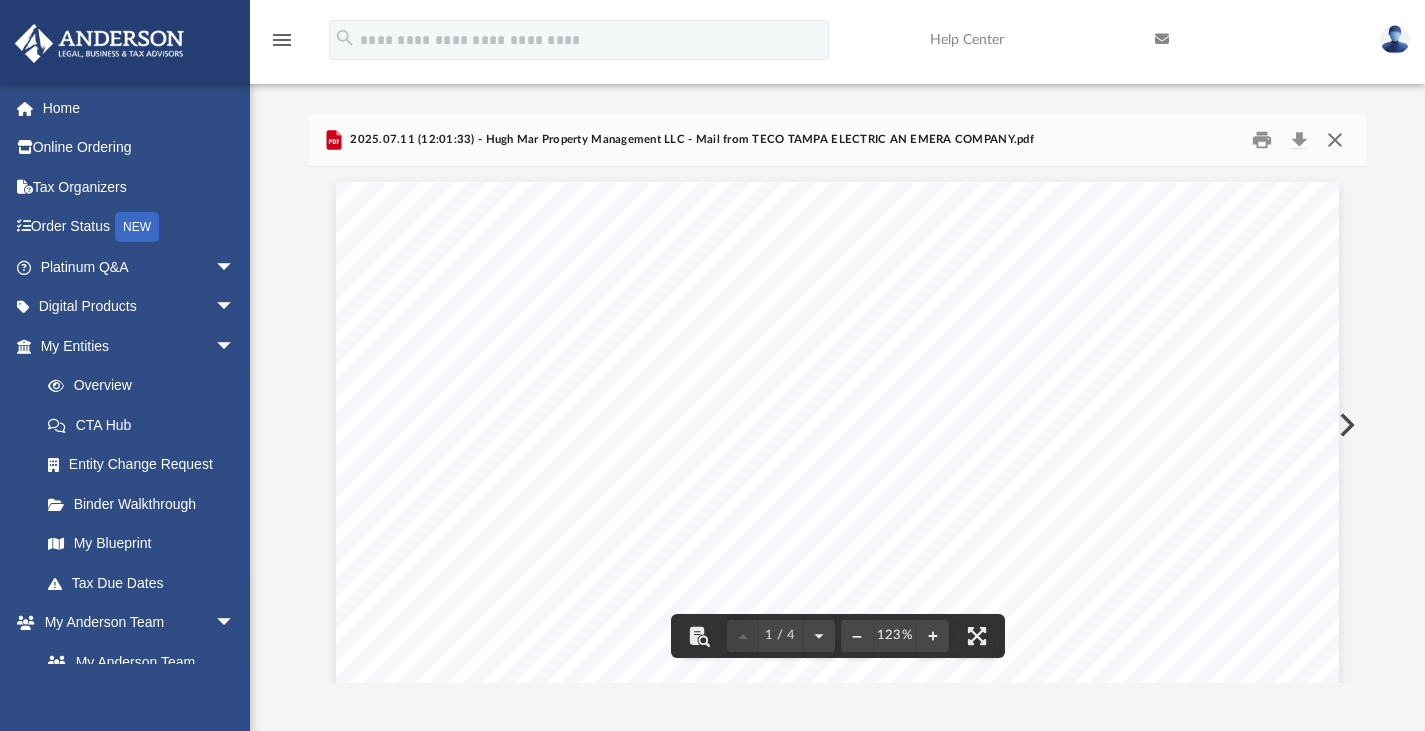 click at bounding box center [1335, 139] 